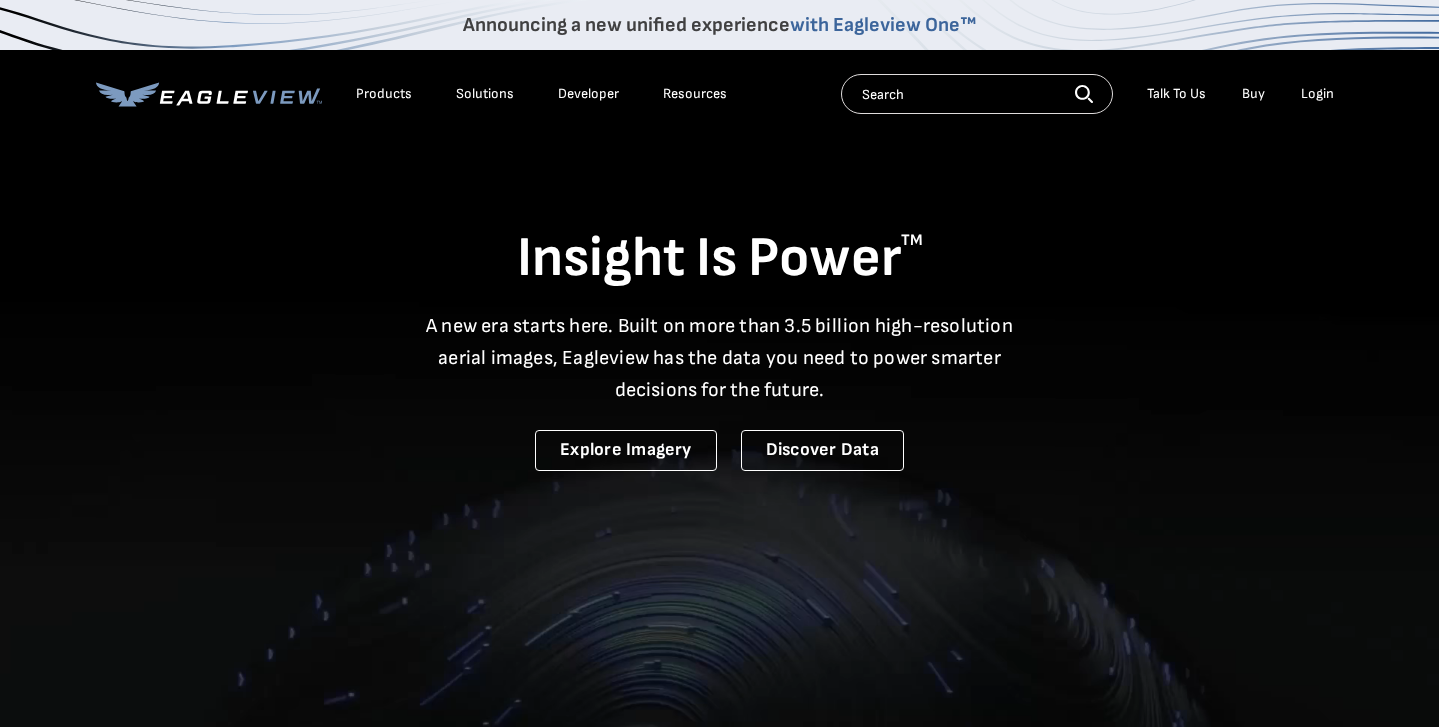 scroll, scrollTop: 0, scrollLeft: 0, axis: both 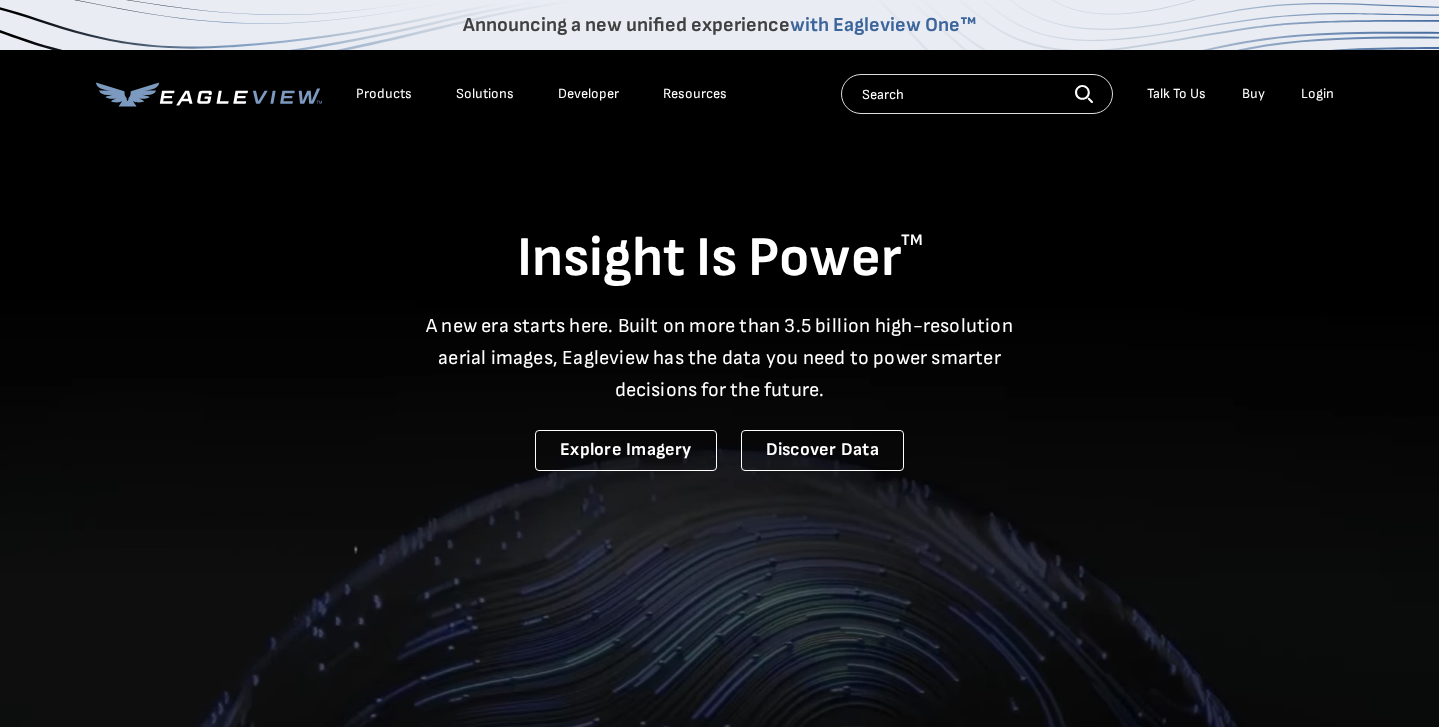 click on "Products" at bounding box center [384, 94] 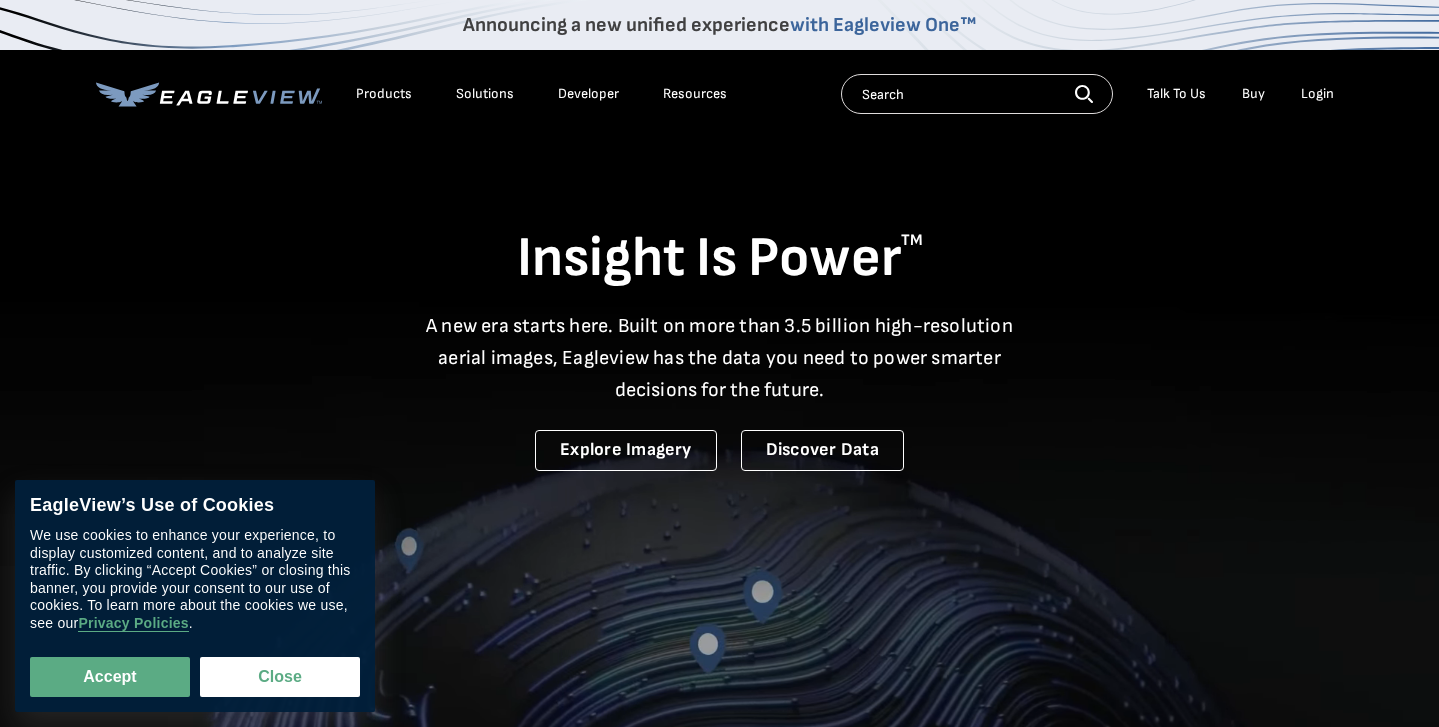 click on "Products" at bounding box center (384, 94) 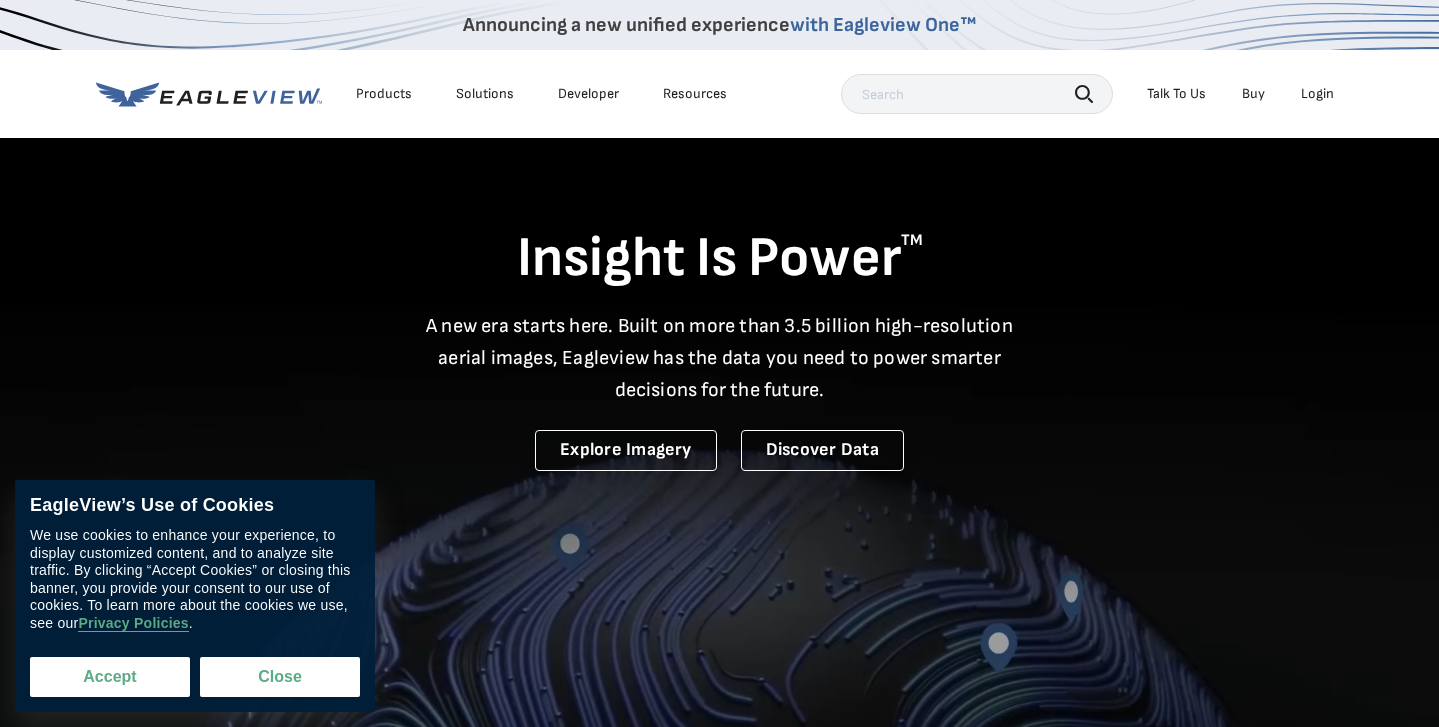 click on "Accept" at bounding box center [110, 677] 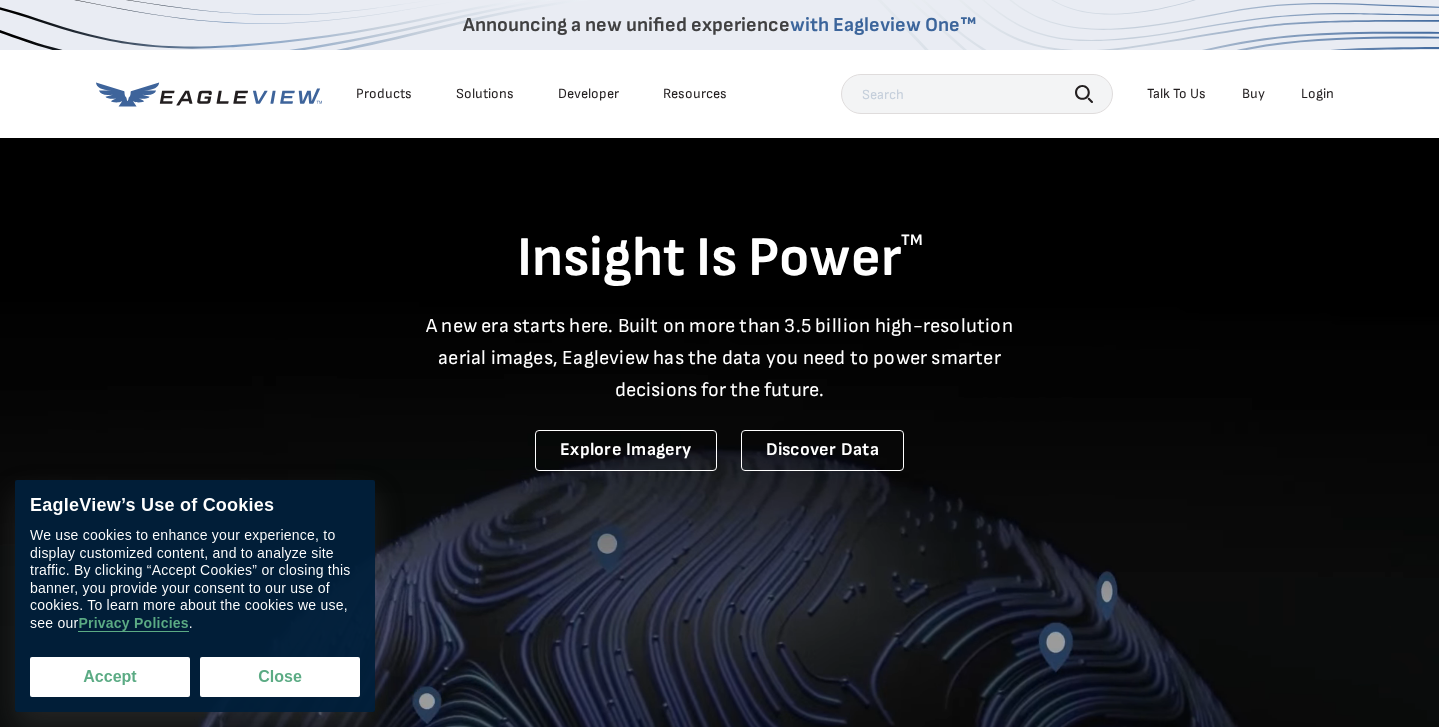 checkbox on "true" 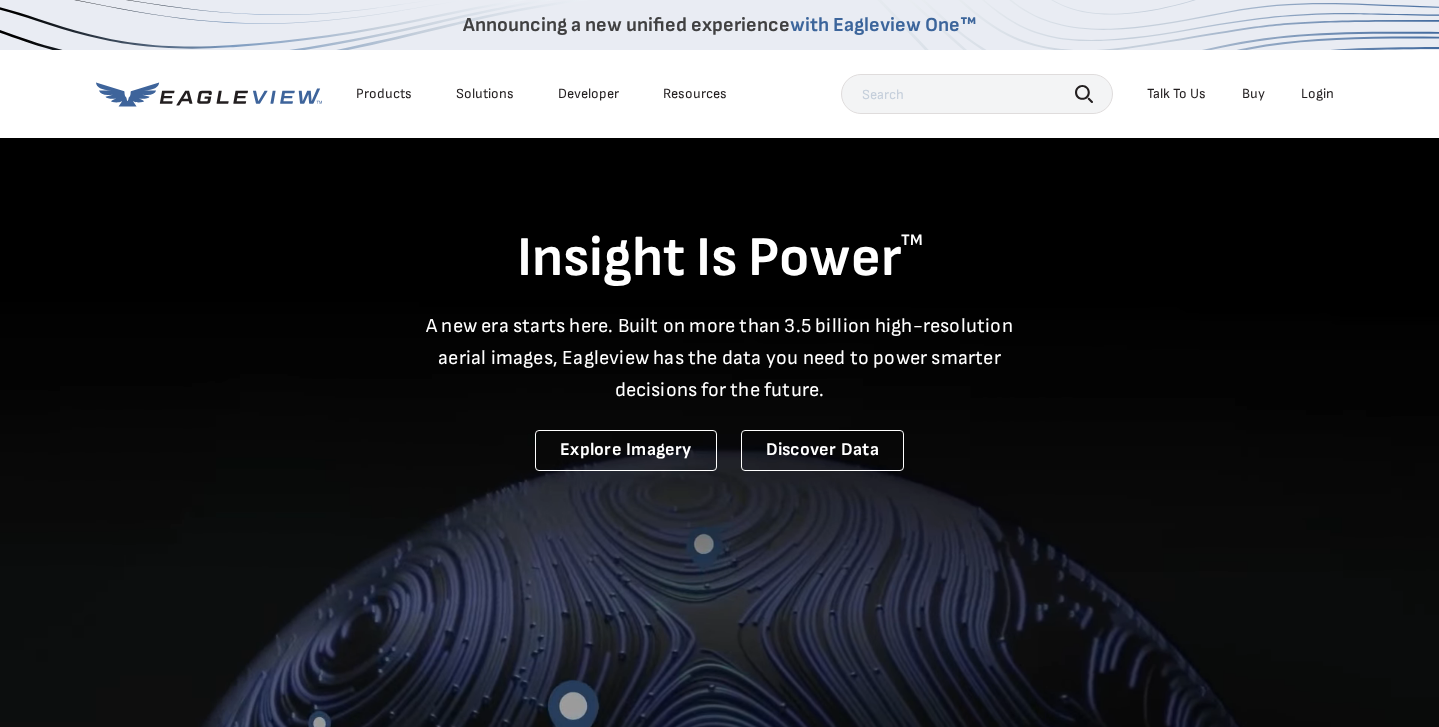 click on "Products" at bounding box center (384, 94) 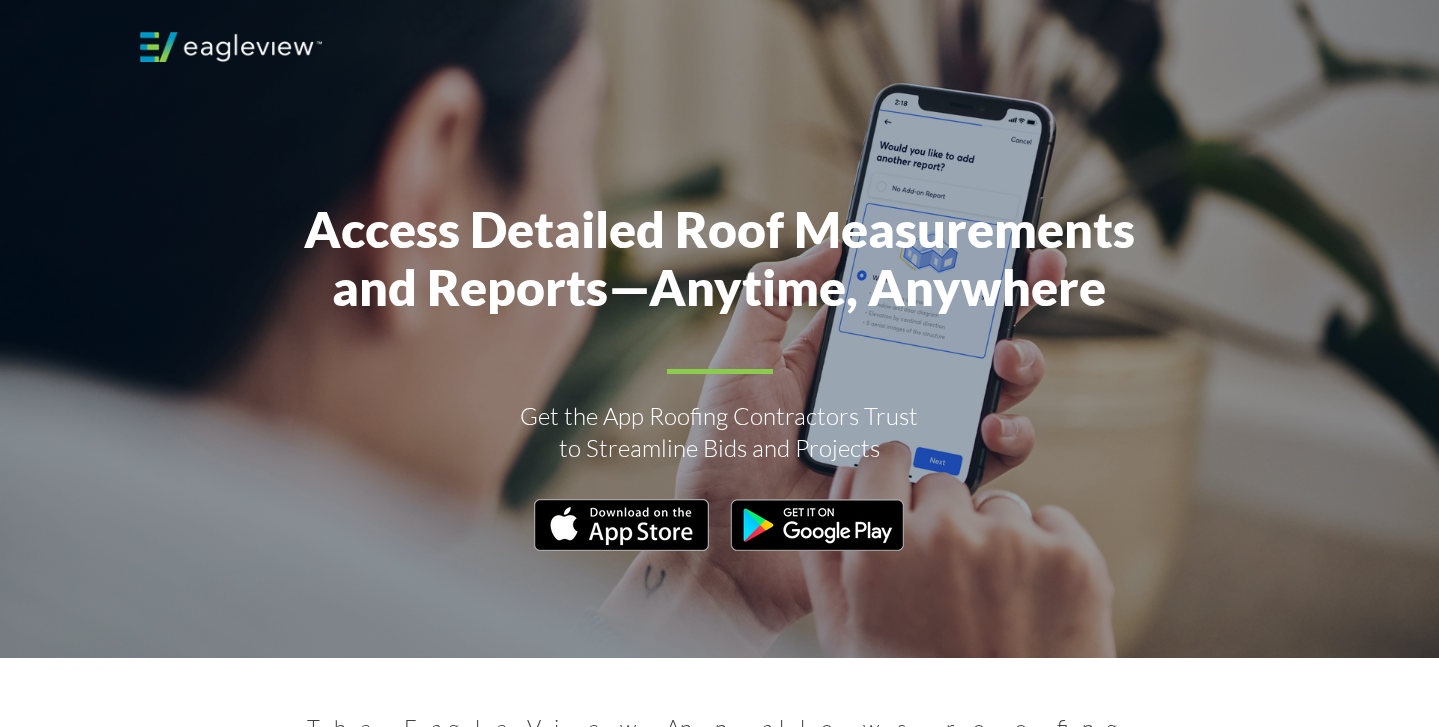 scroll, scrollTop: 0, scrollLeft: 0, axis: both 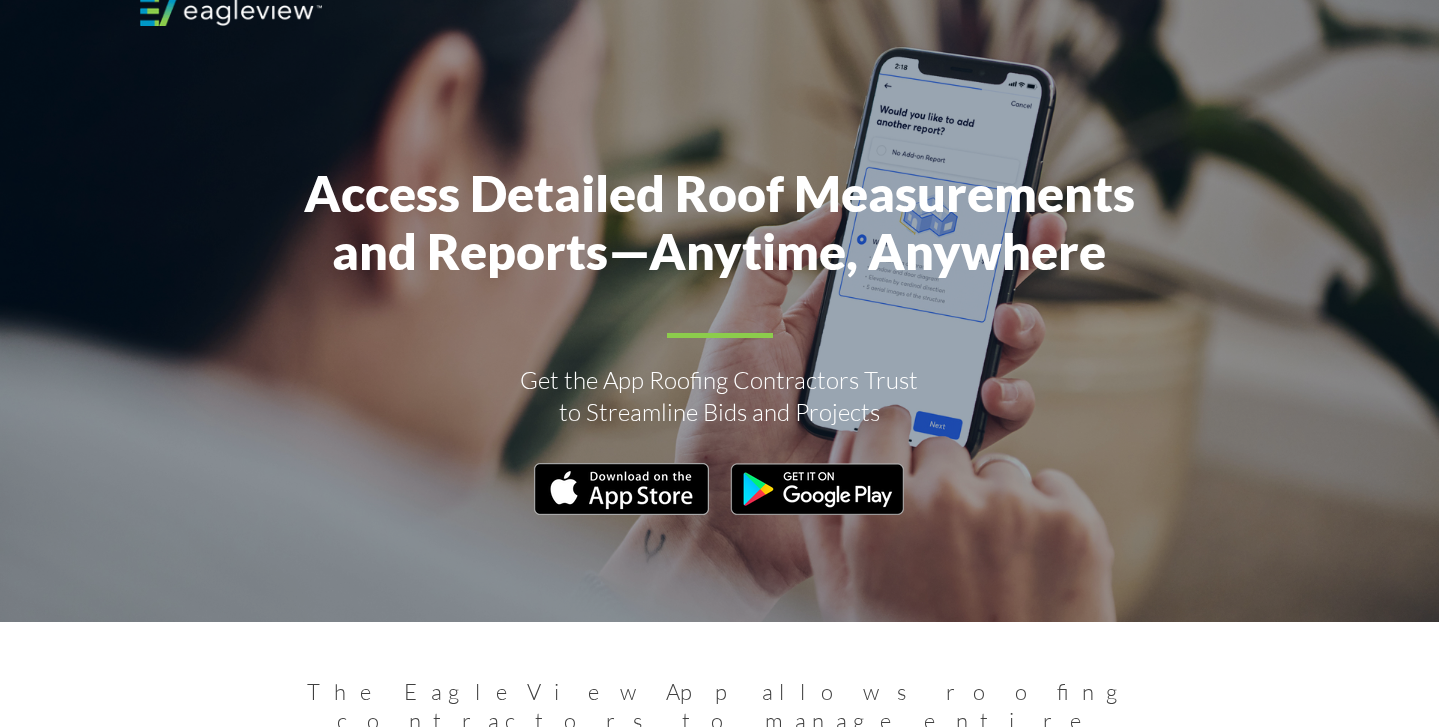 click at bounding box center (621, 489) 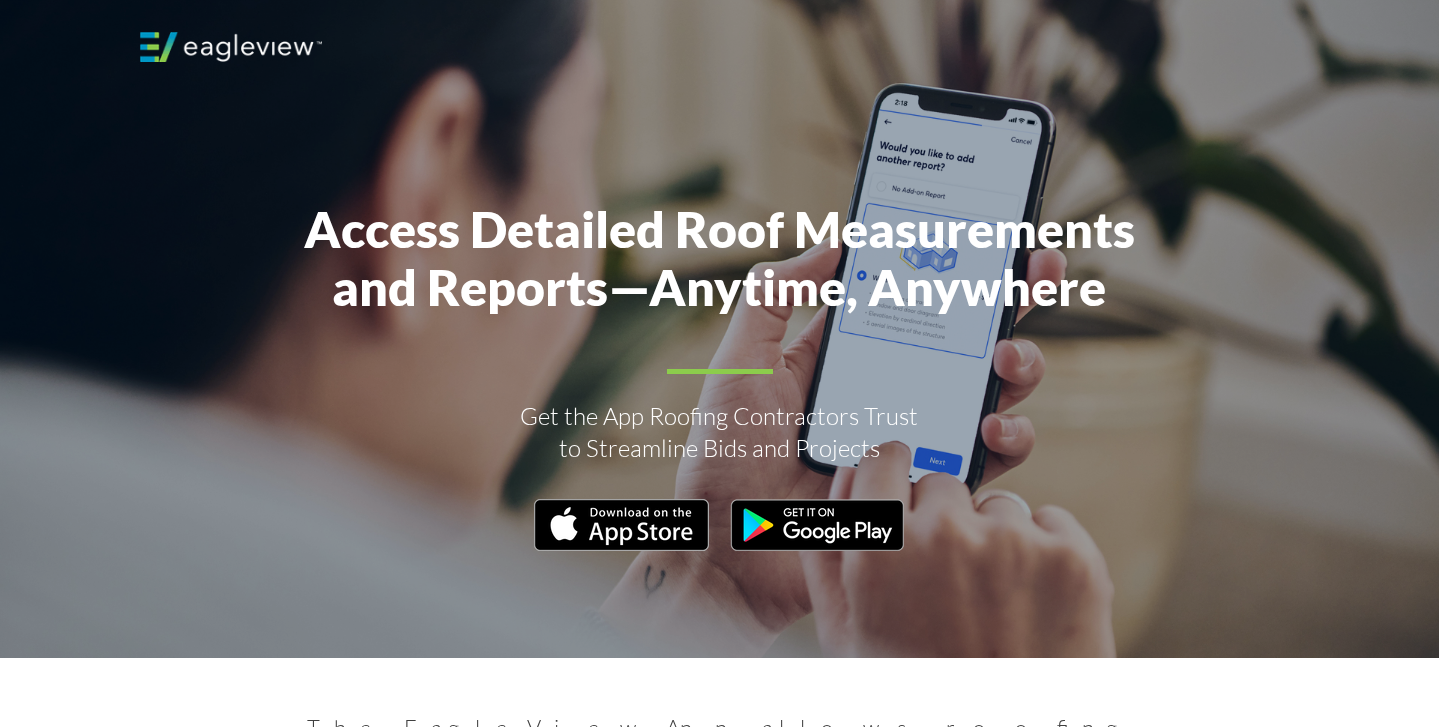click at bounding box center [231, 47] 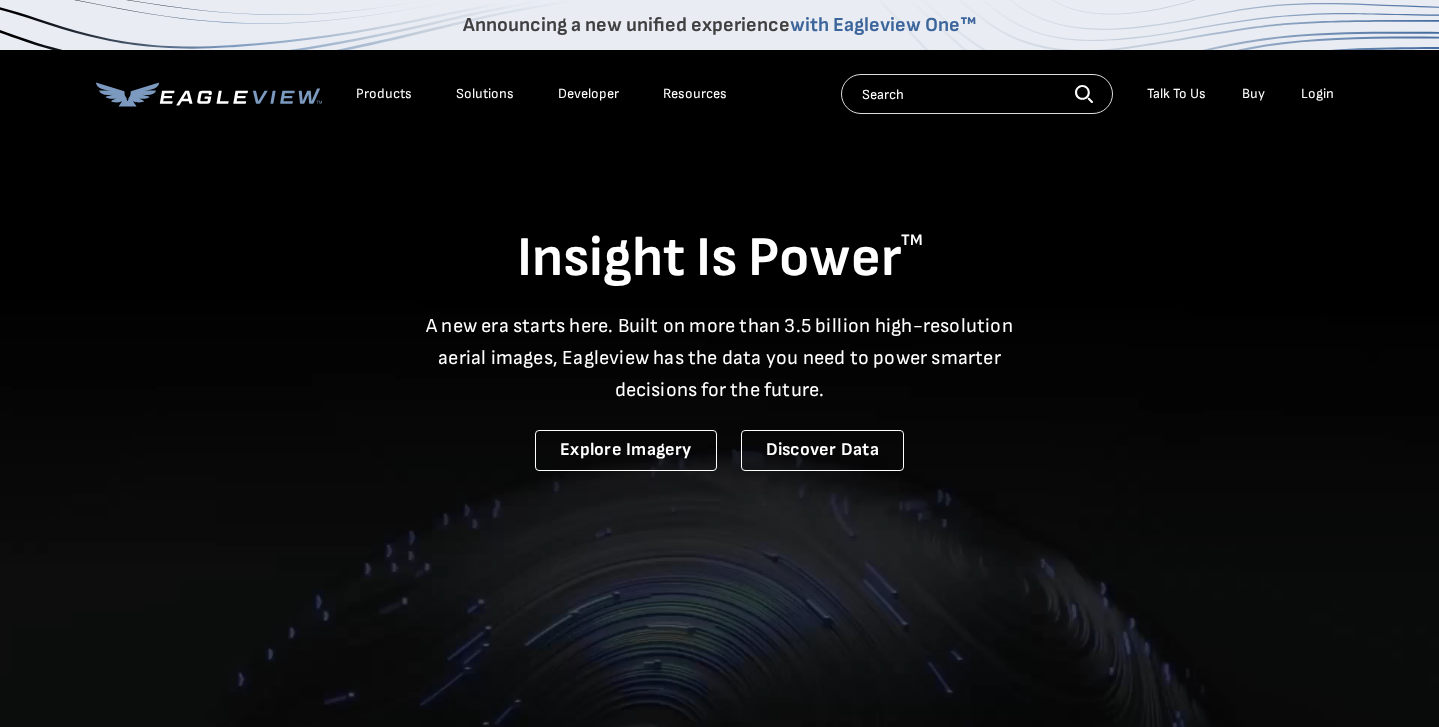 scroll, scrollTop: 0, scrollLeft: 0, axis: both 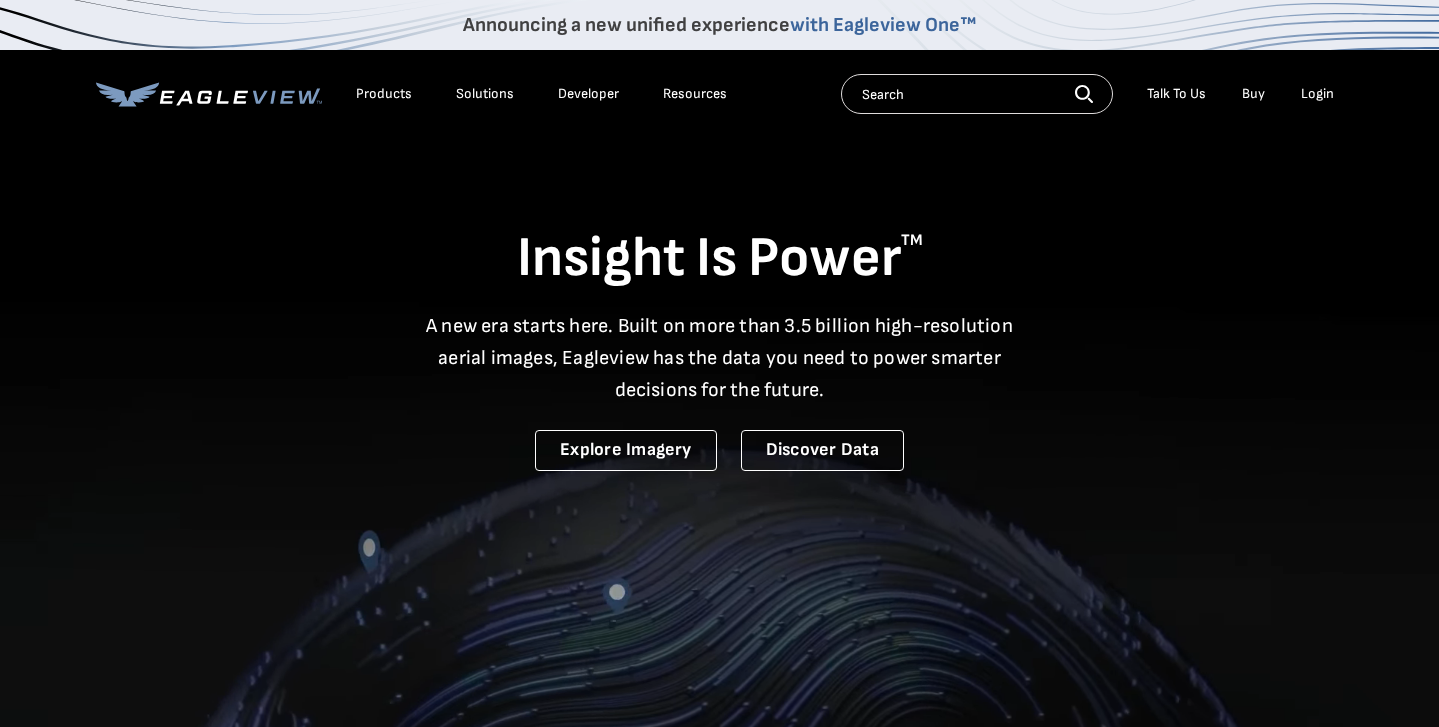 click on "Products" at bounding box center [384, 94] 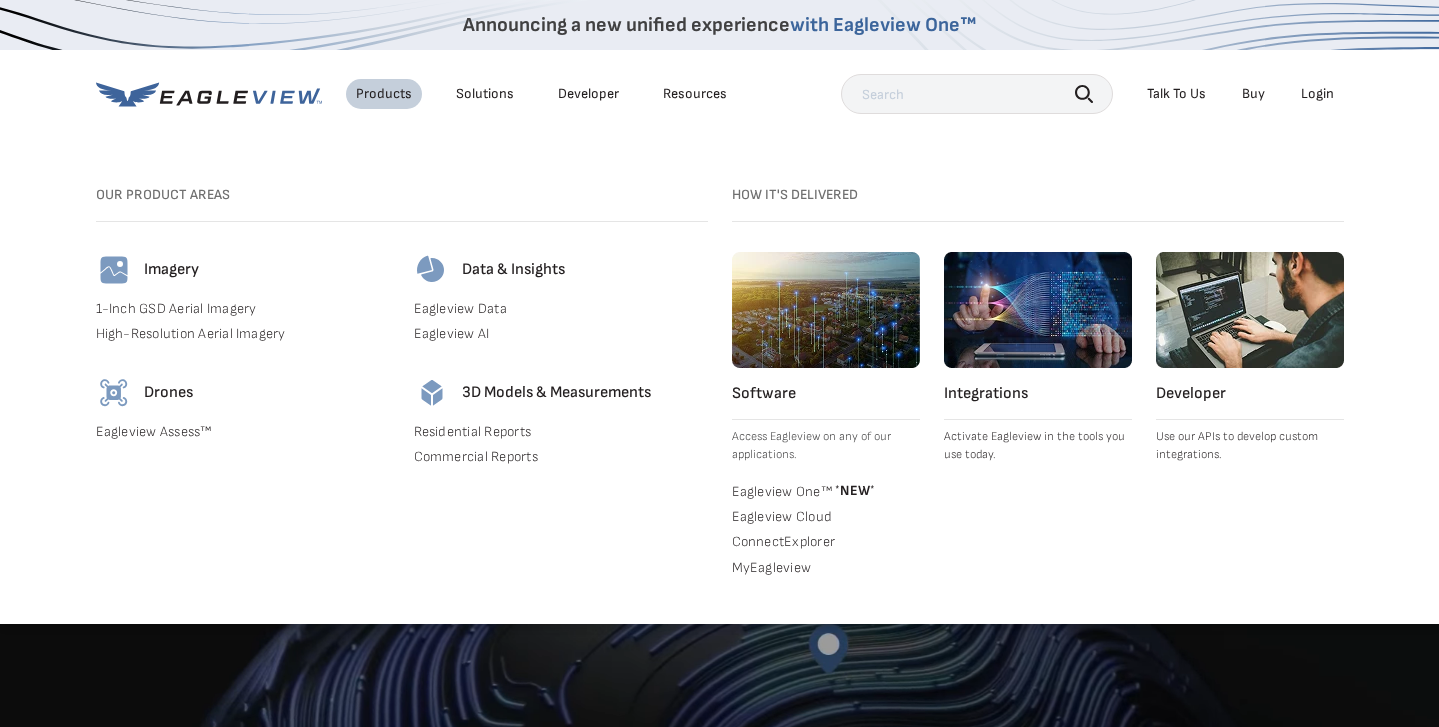 click at bounding box center [114, 270] 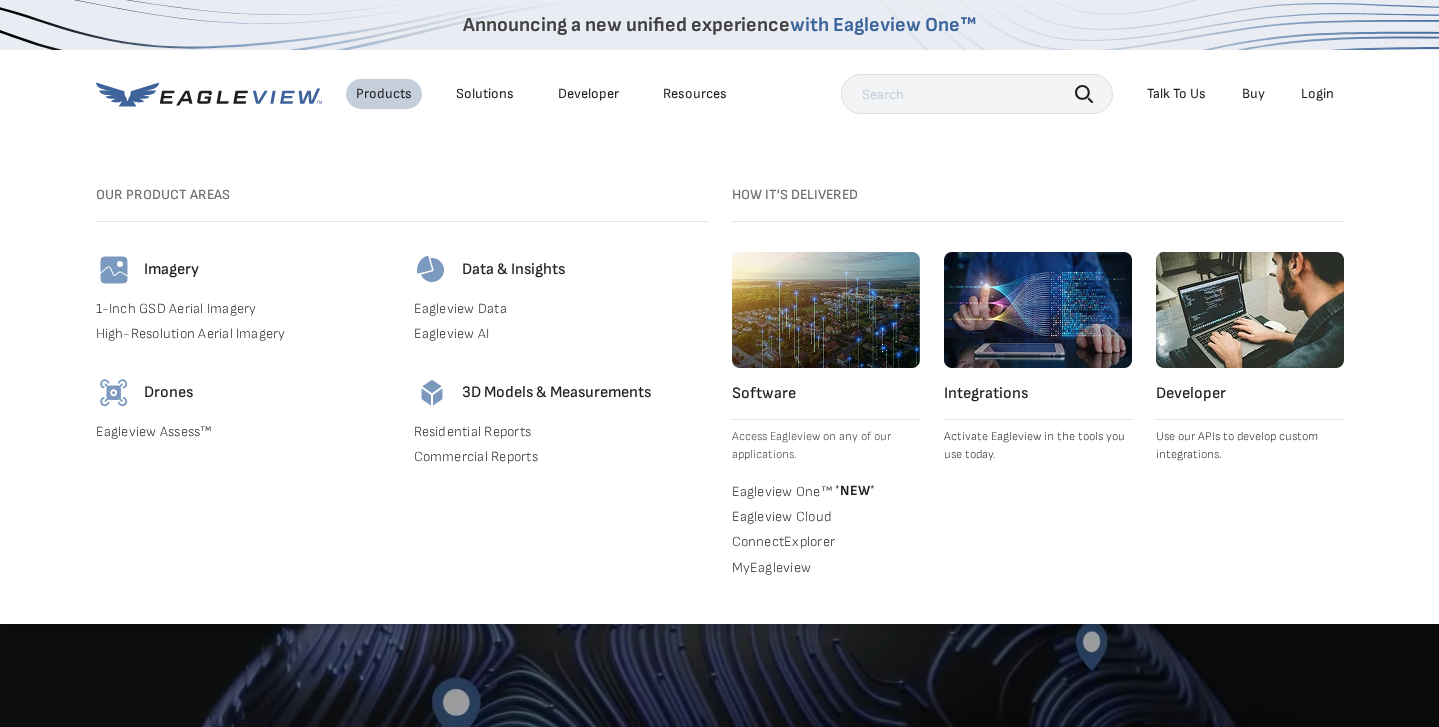 click on "Imagery" at bounding box center (171, 270) 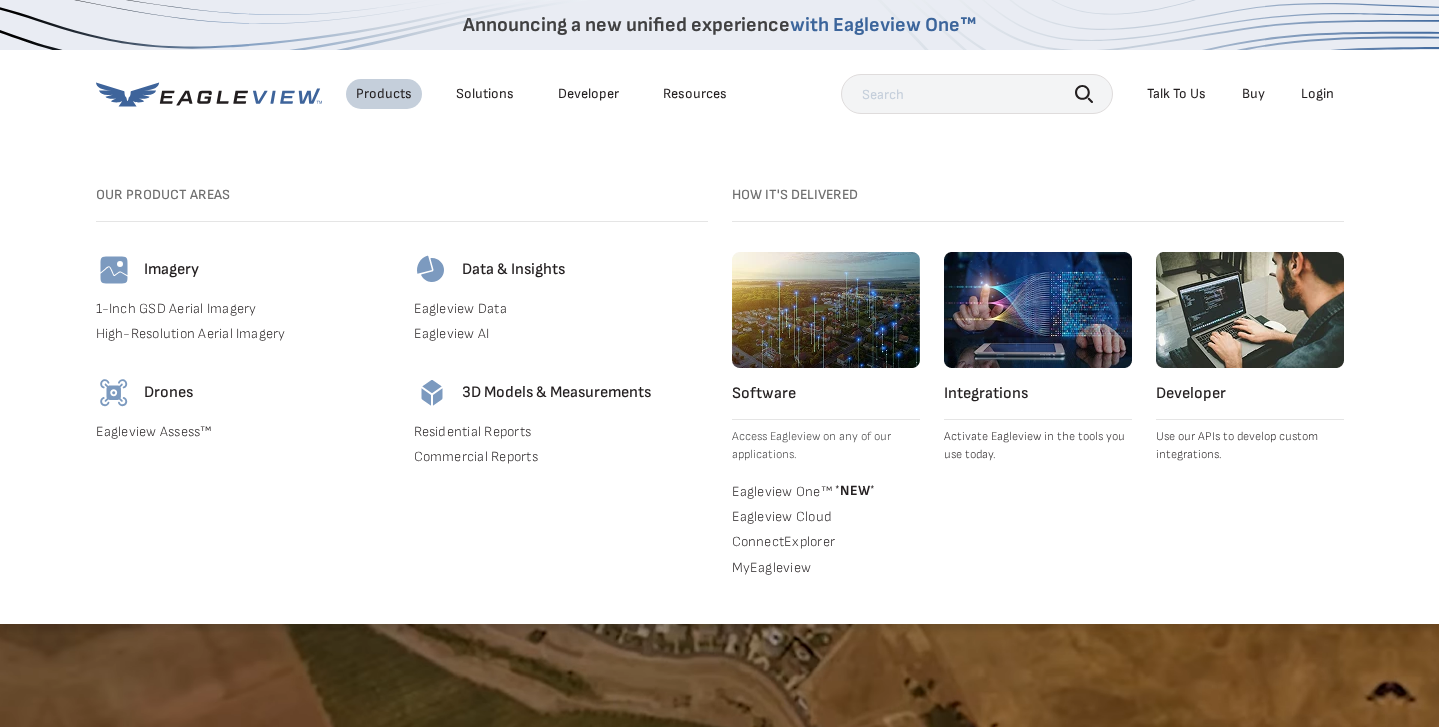 click on "1-Inch GSD Aerial Imagery" at bounding box center (243, 309) 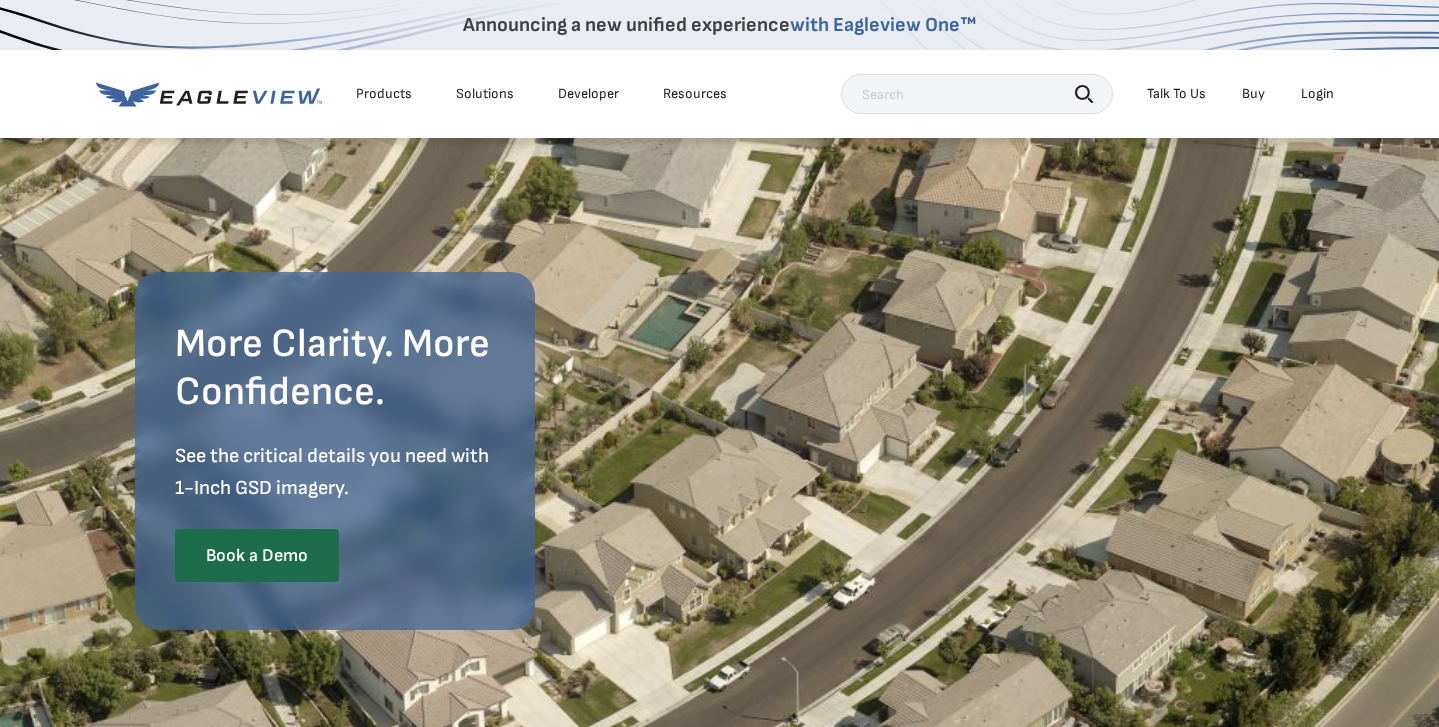 scroll, scrollTop: 0, scrollLeft: 0, axis: both 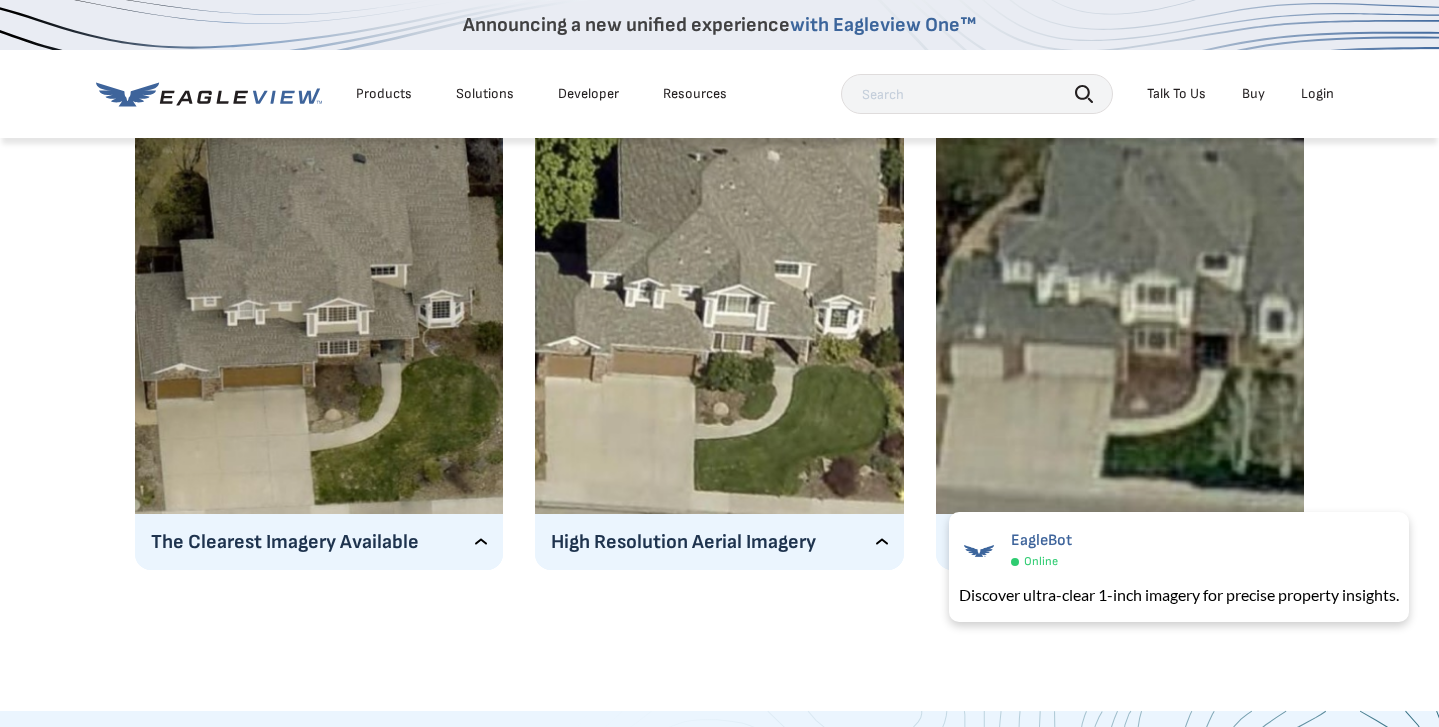 click at bounding box center (319, 279) 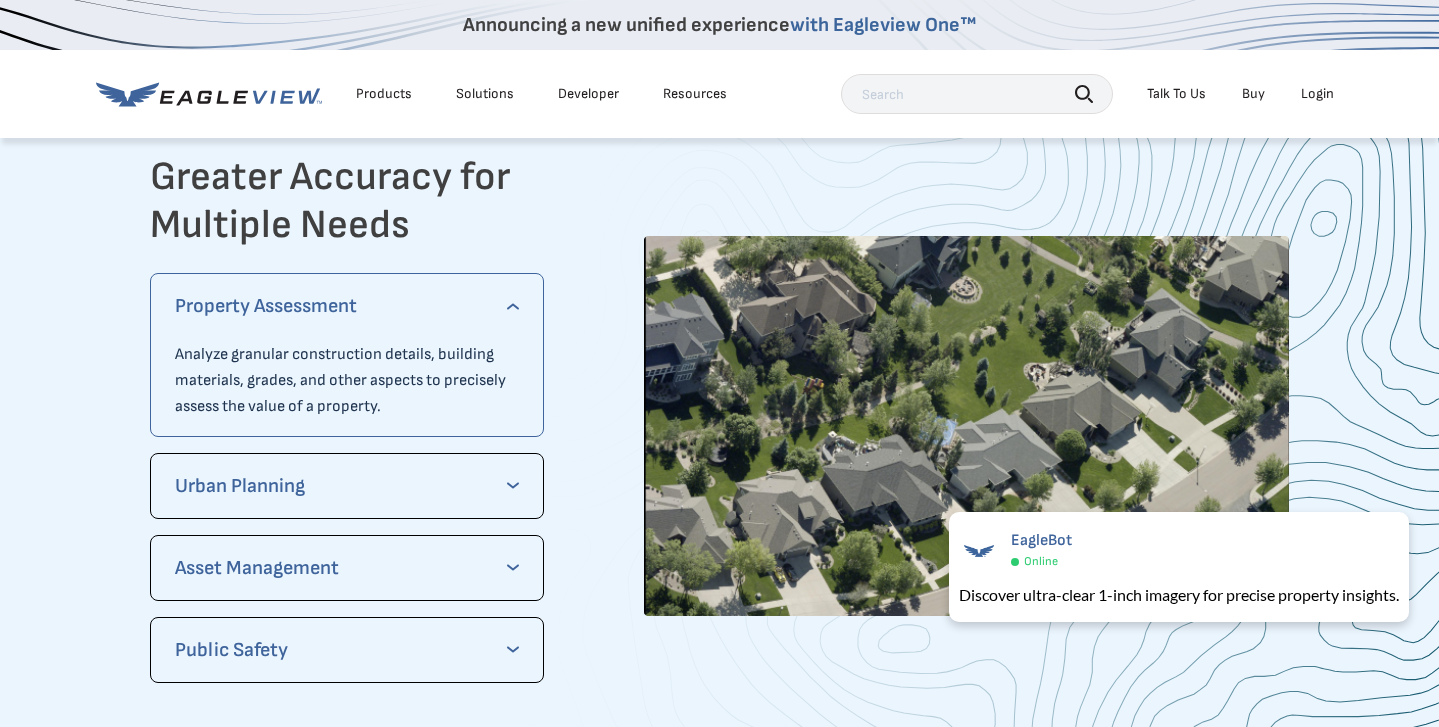 scroll, scrollTop: 4017, scrollLeft: 0, axis: vertical 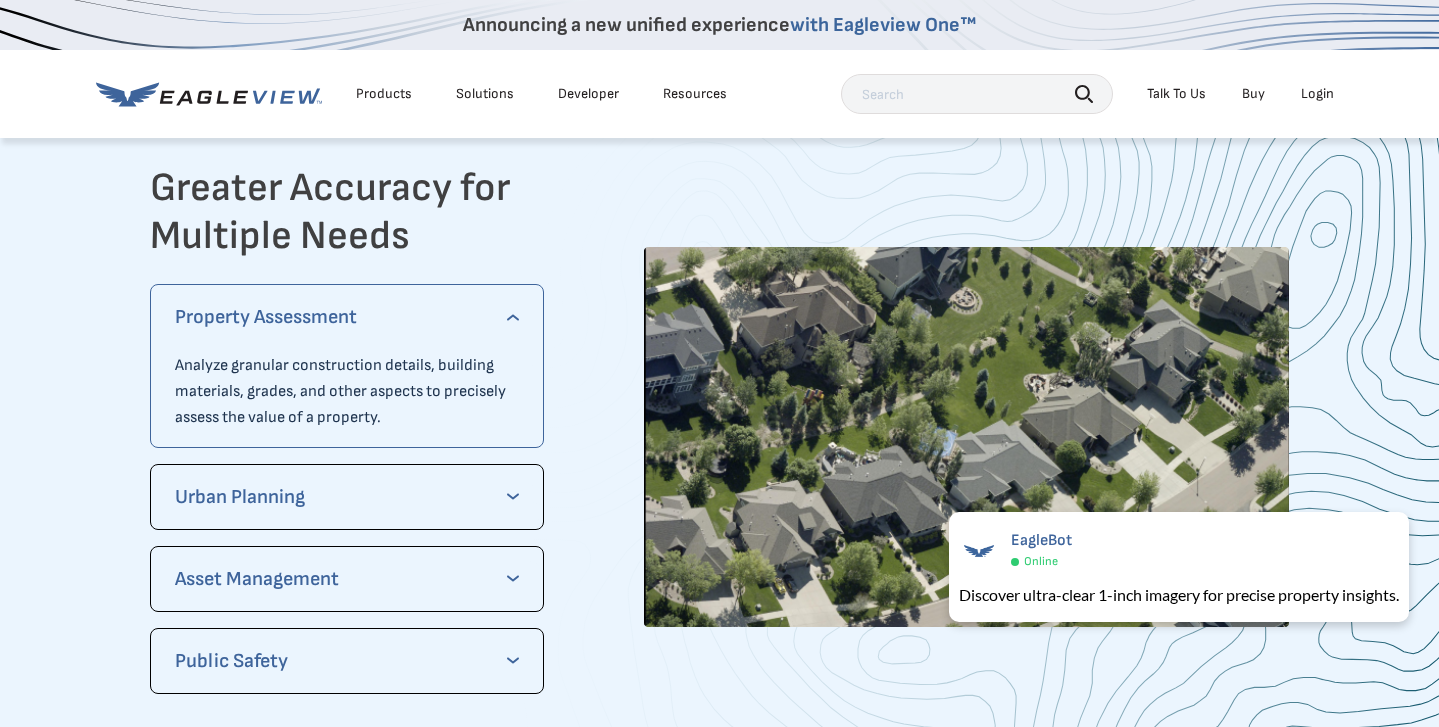 click on "Analyze granular construction details, building materials, grades, and other aspects to precisely assess the value of a property." at bounding box center [347, 392] 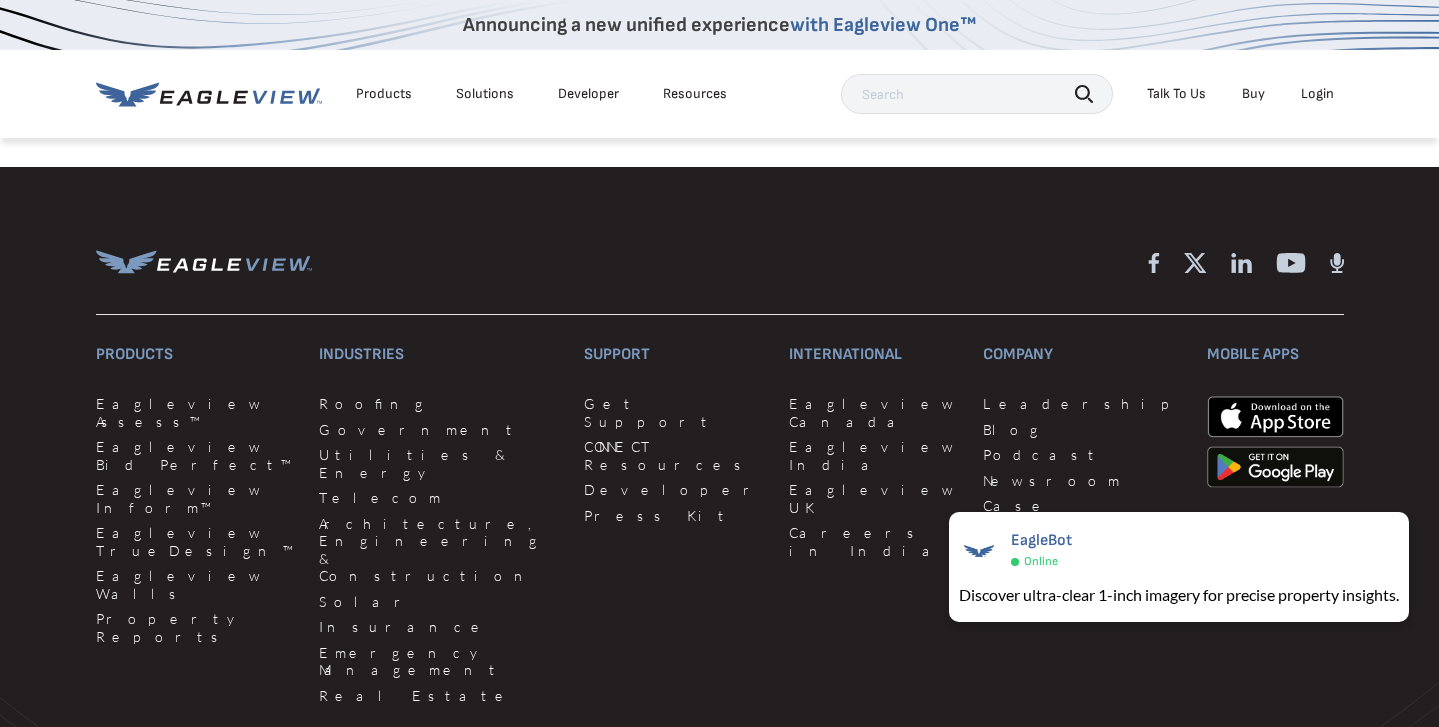 scroll, scrollTop: 6164, scrollLeft: 0, axis: vertical 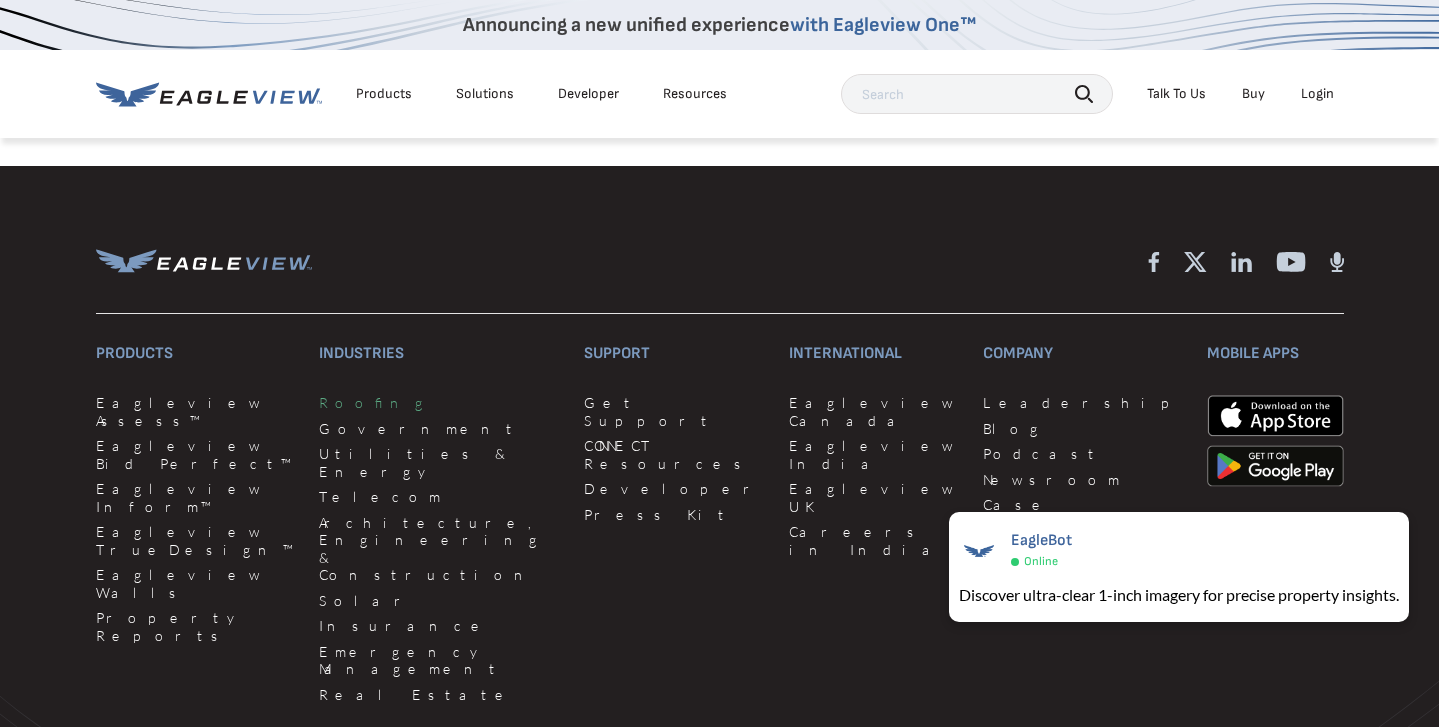 click on "Roofing" at bounding box center (439, 403) 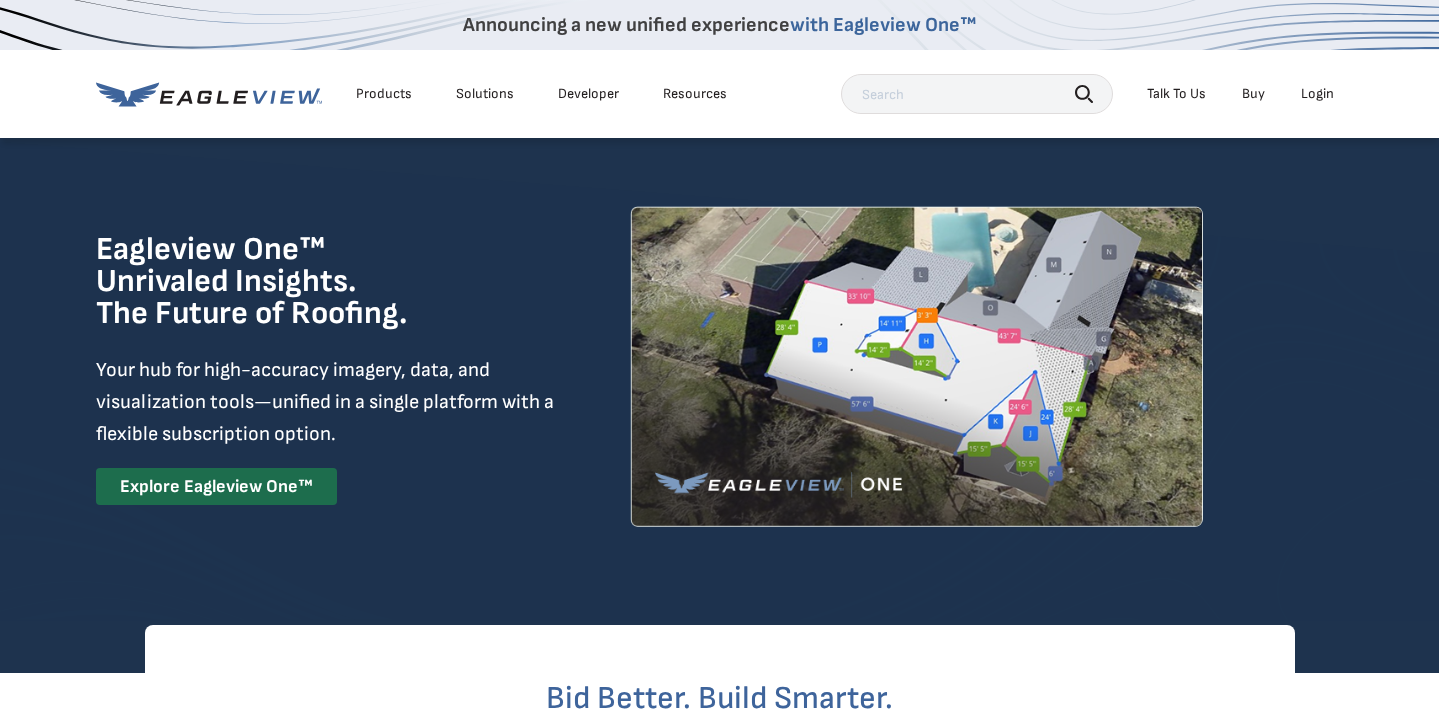 scroll, scrollTop: 0, scrollLeft: 0, axis: both 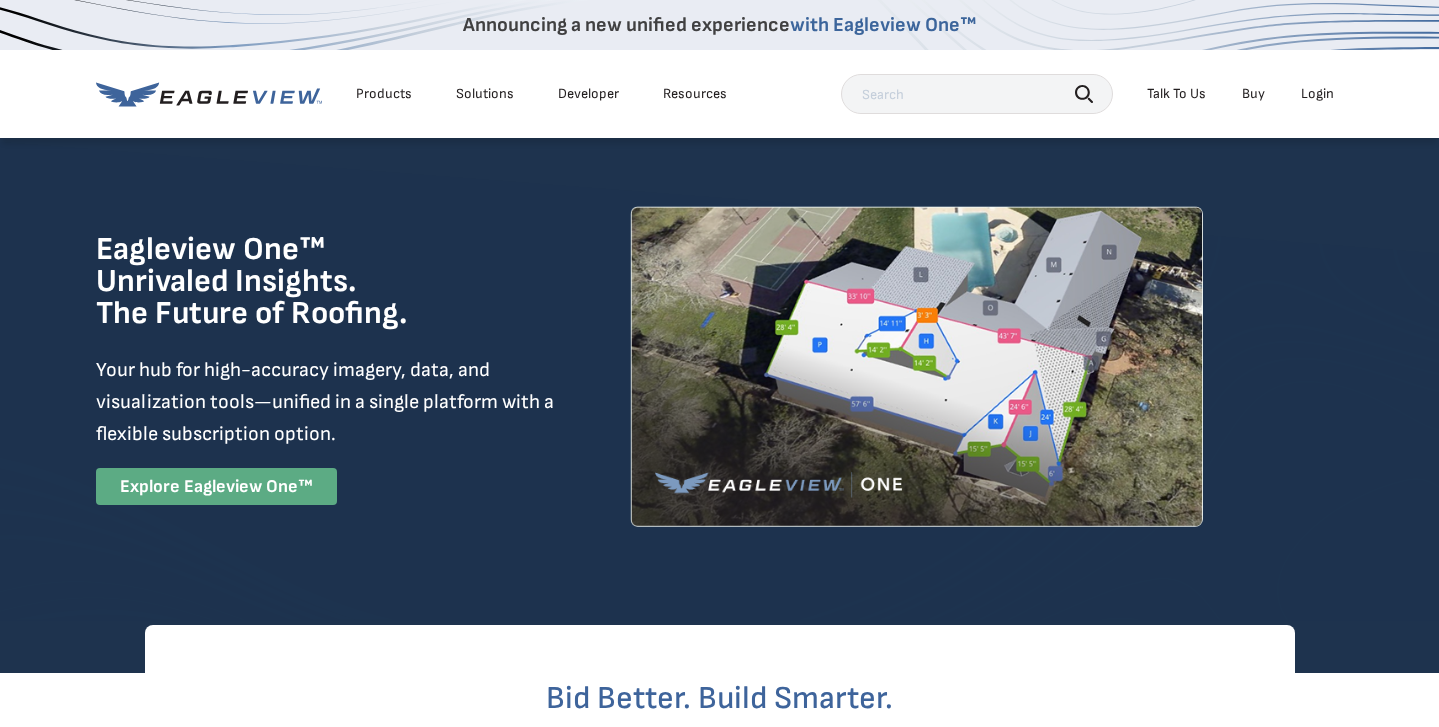 click on "Explore Eagleview One™" at bounding box center (216, 486) 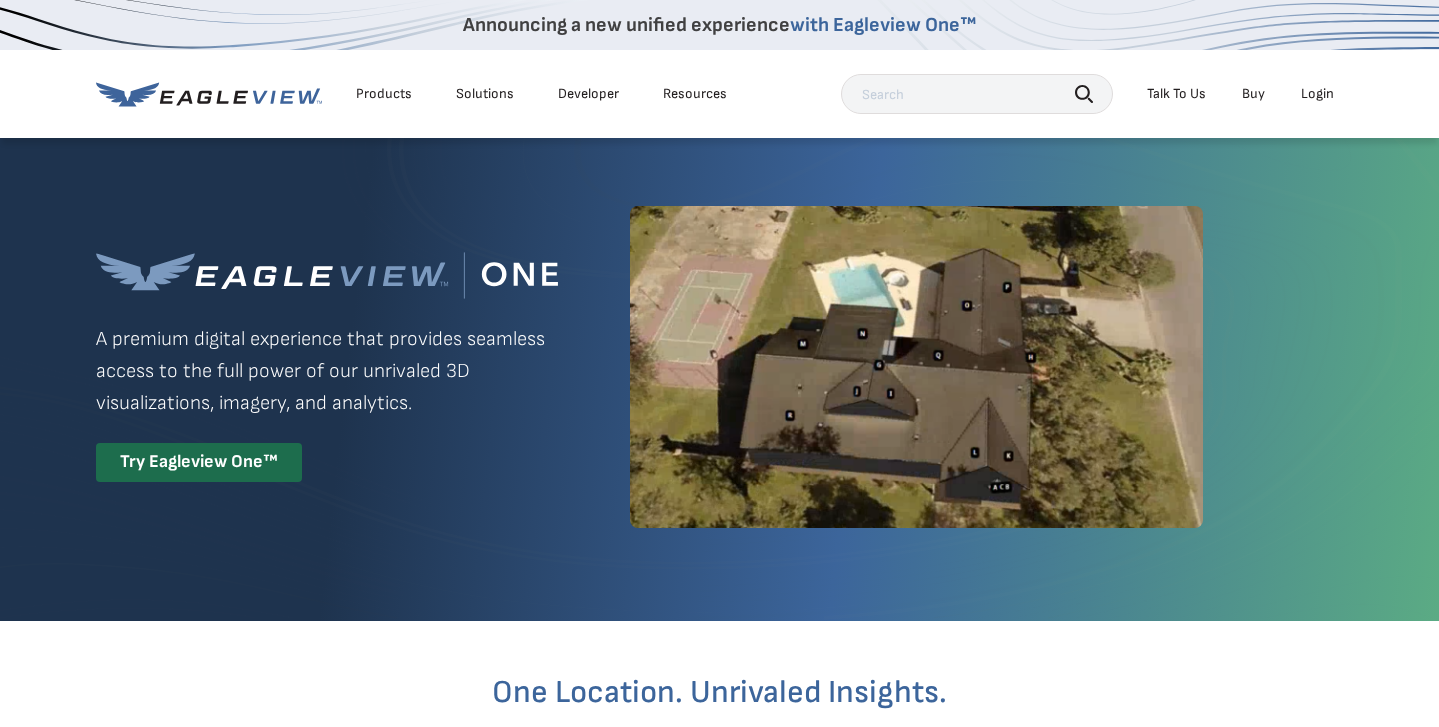 scroll, scrollTop: 0, scrollLeft: 0, axis: both 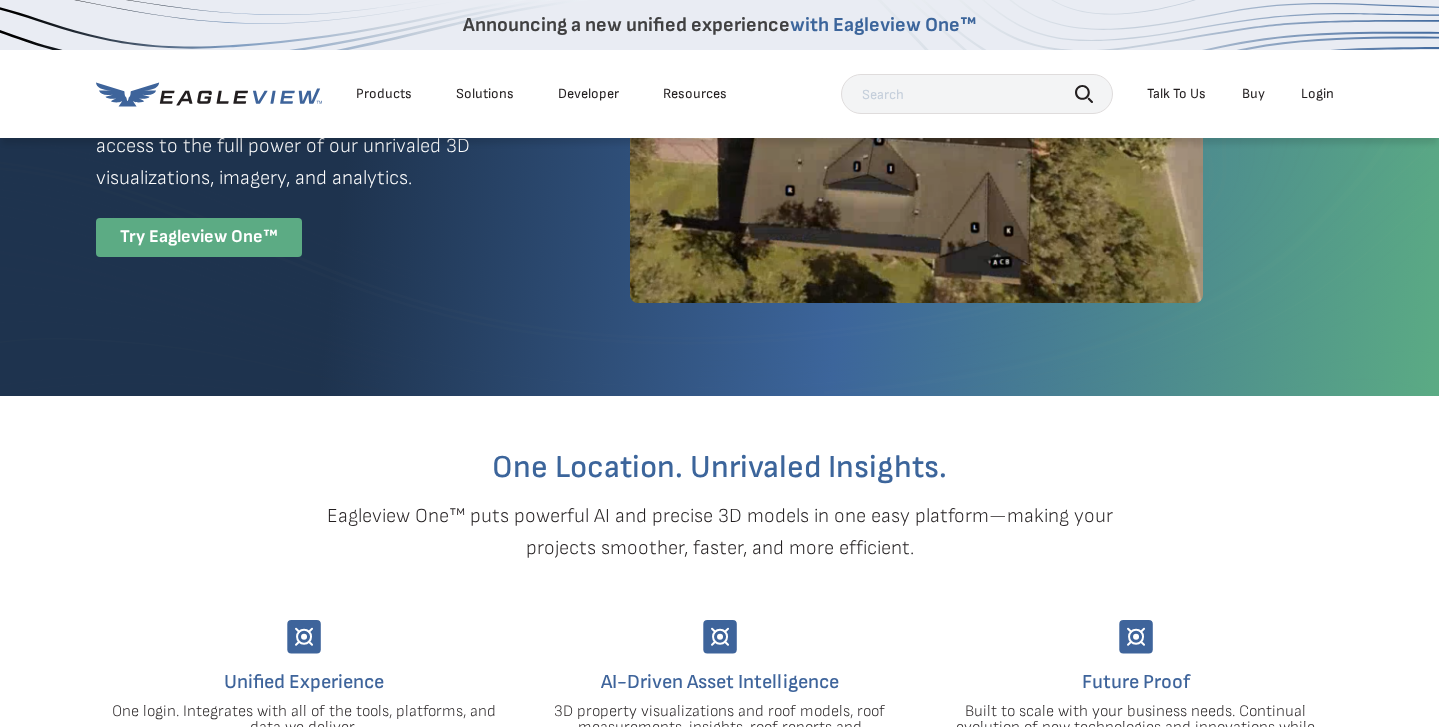 click on "Try Eagleview One™" at bounding box center [199, 237] 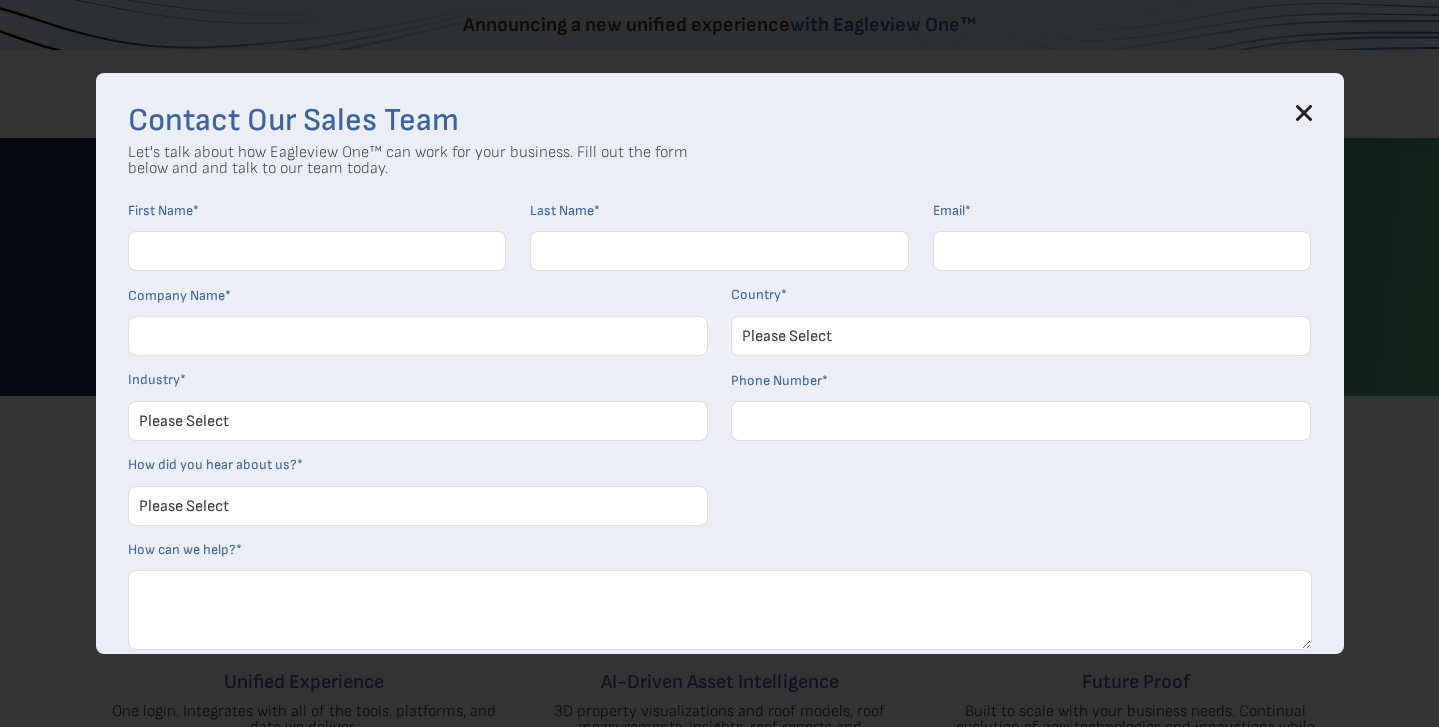click on "First Name *" at bounding box center (317, 251) 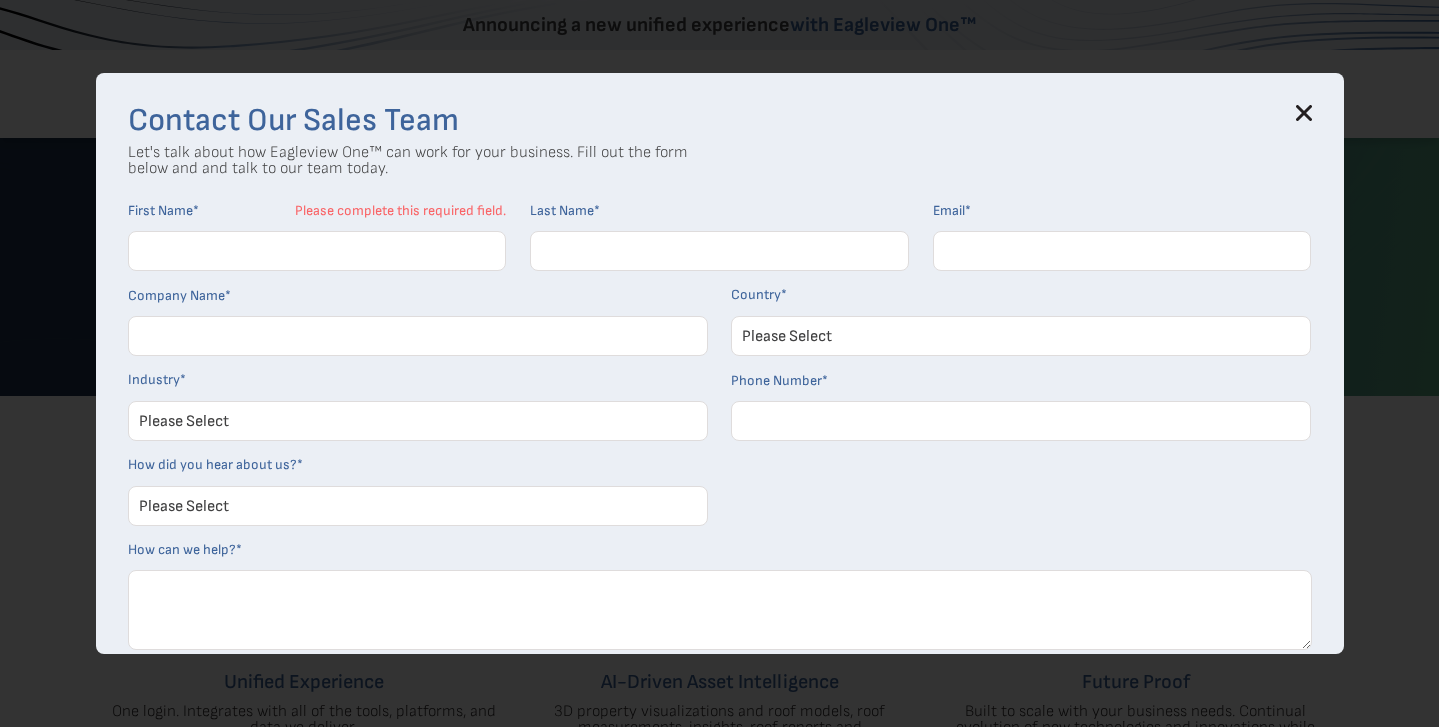 click on "Company Name *" at bounding box center (418, 296) 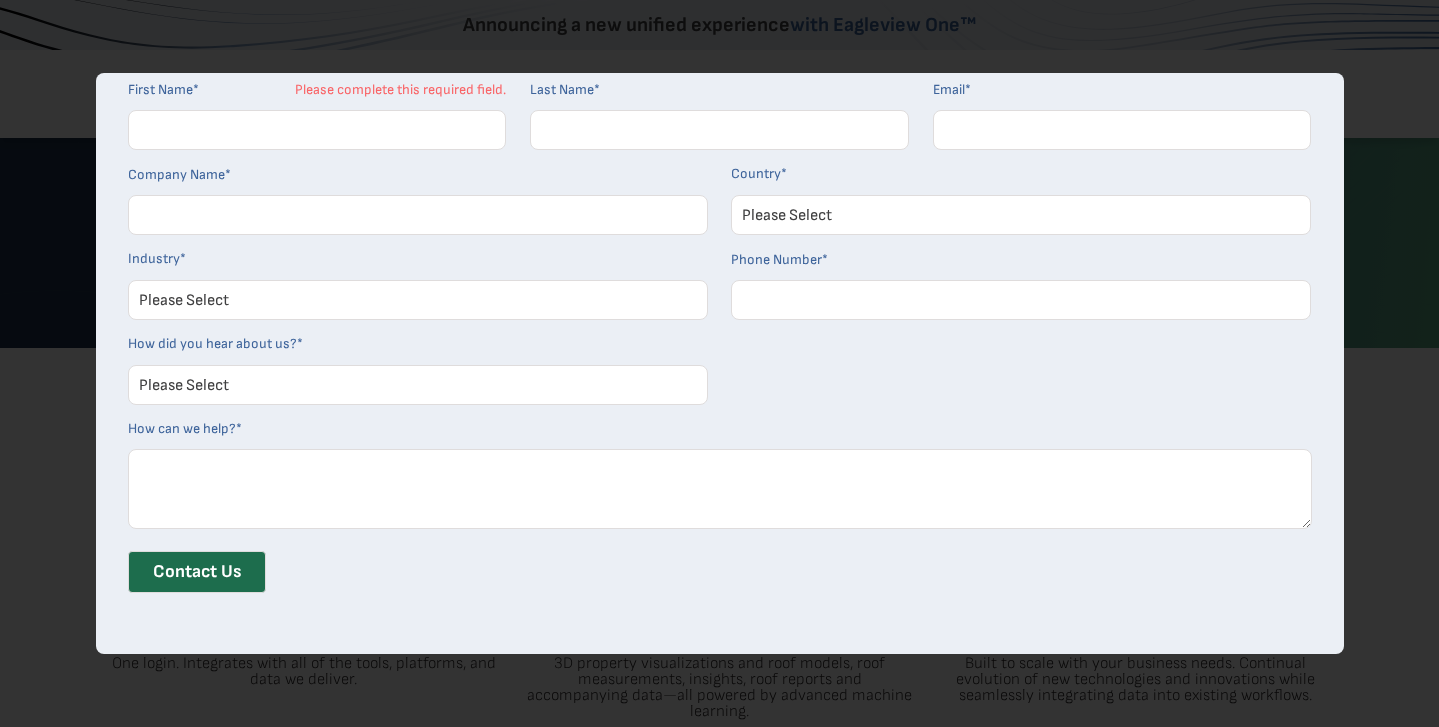 scroll, scrollTop: 283, scrollLeft: 0, axis: vertical 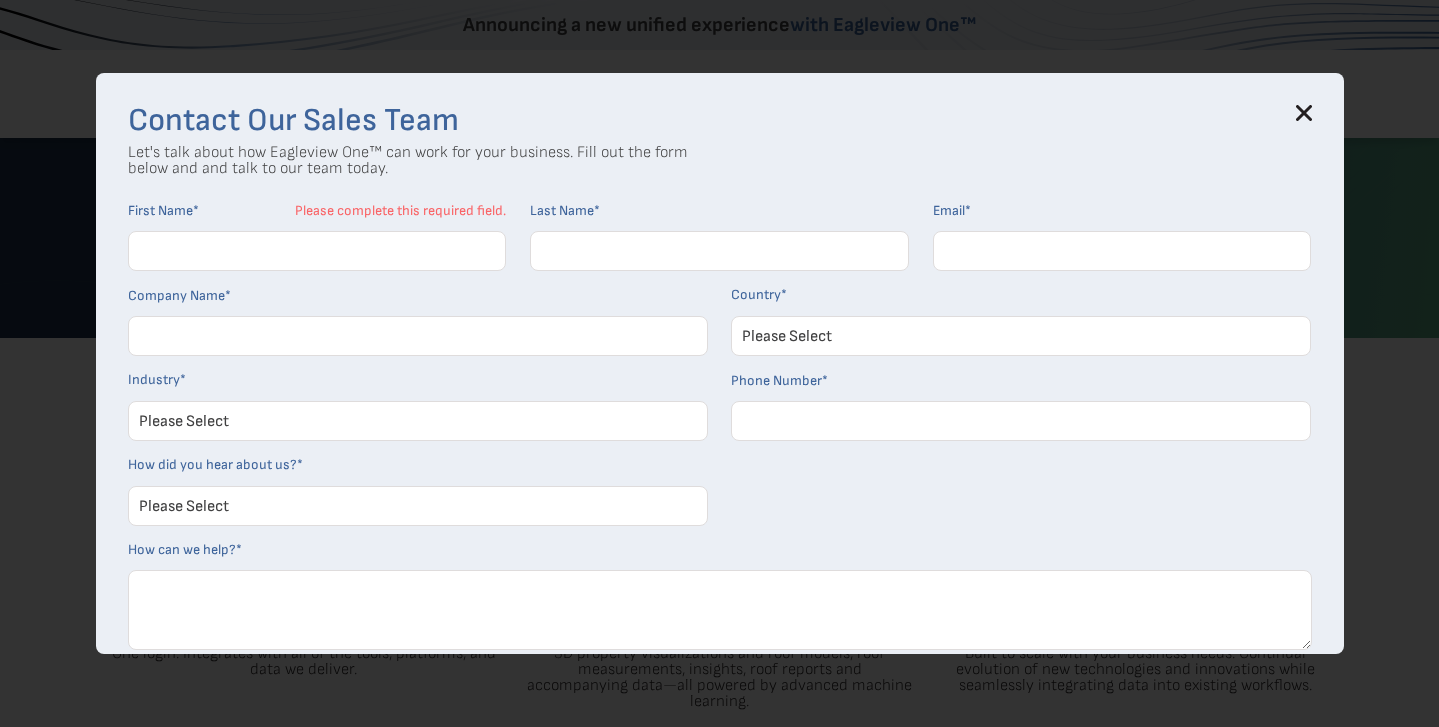 click on "First Name *" at bounding box center (317, 251) 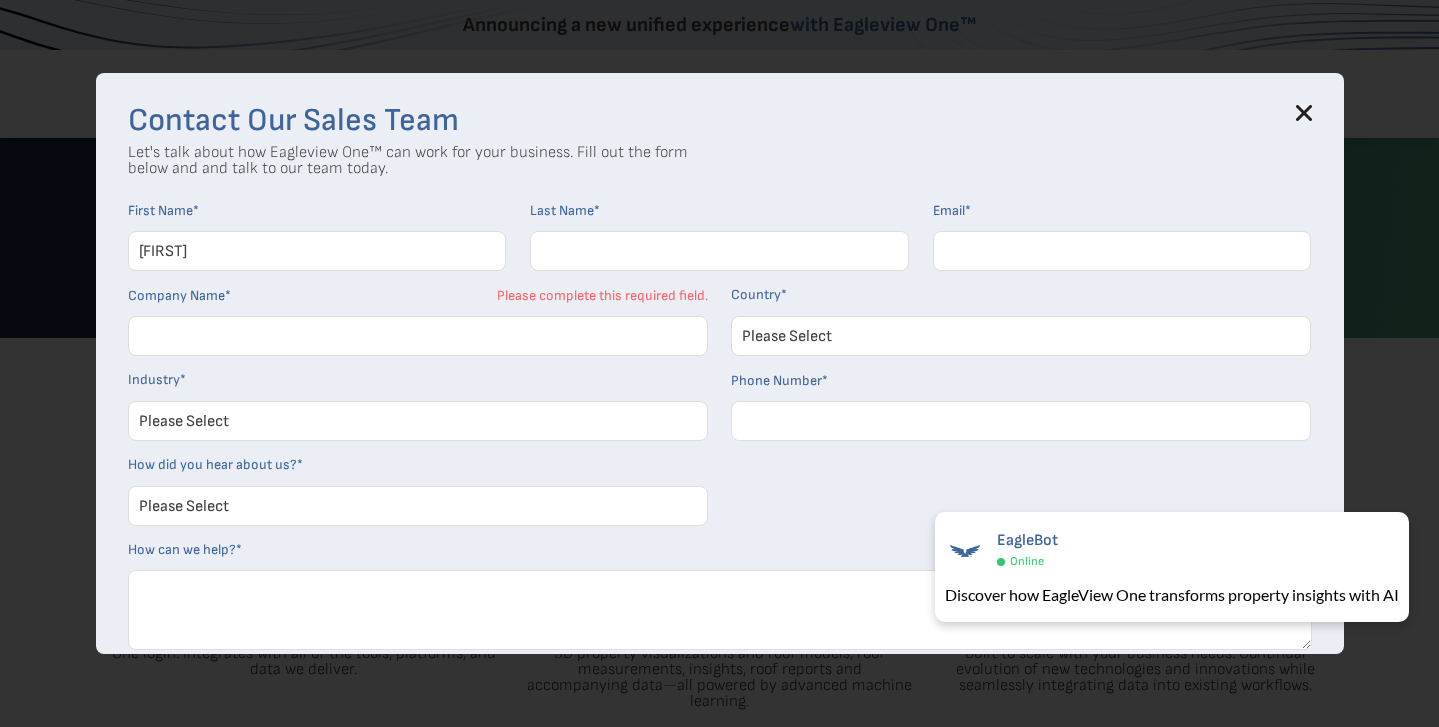 type on "[FIRST]" 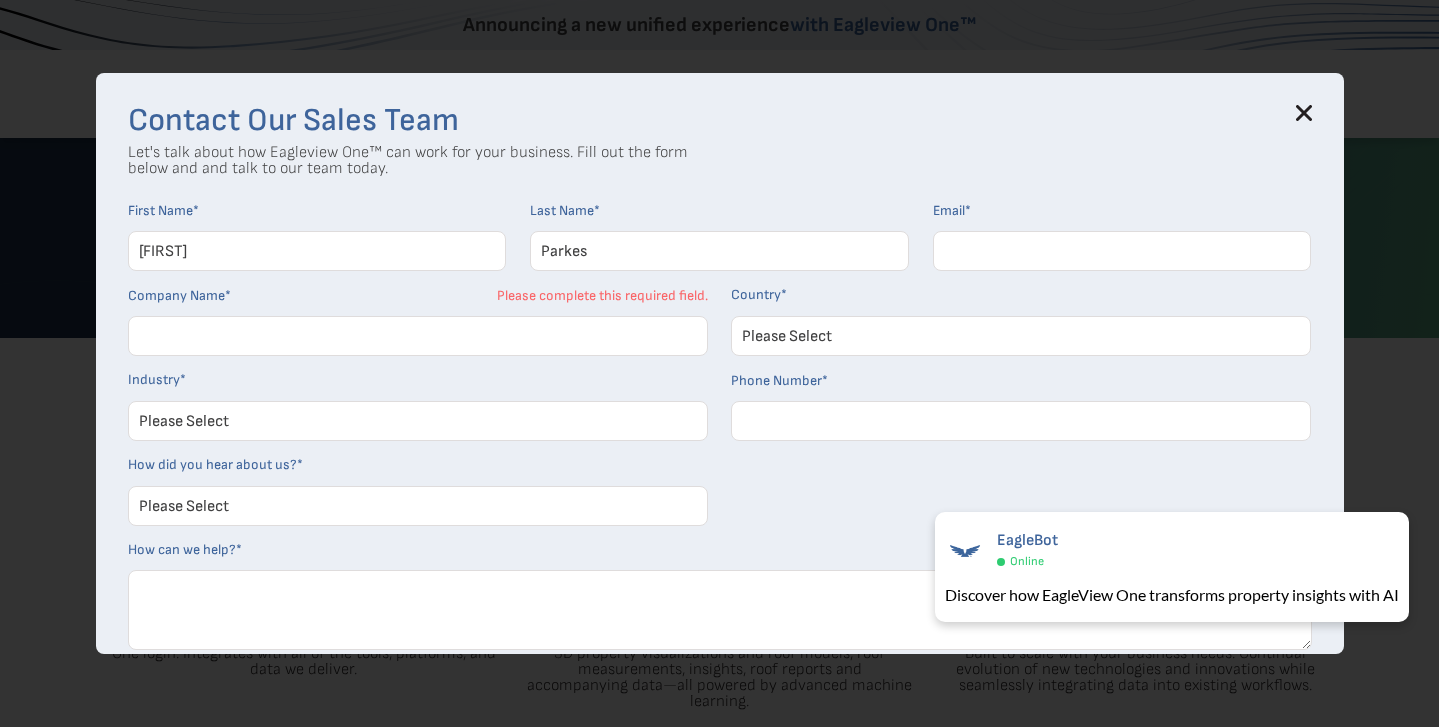 type on "Parkes" 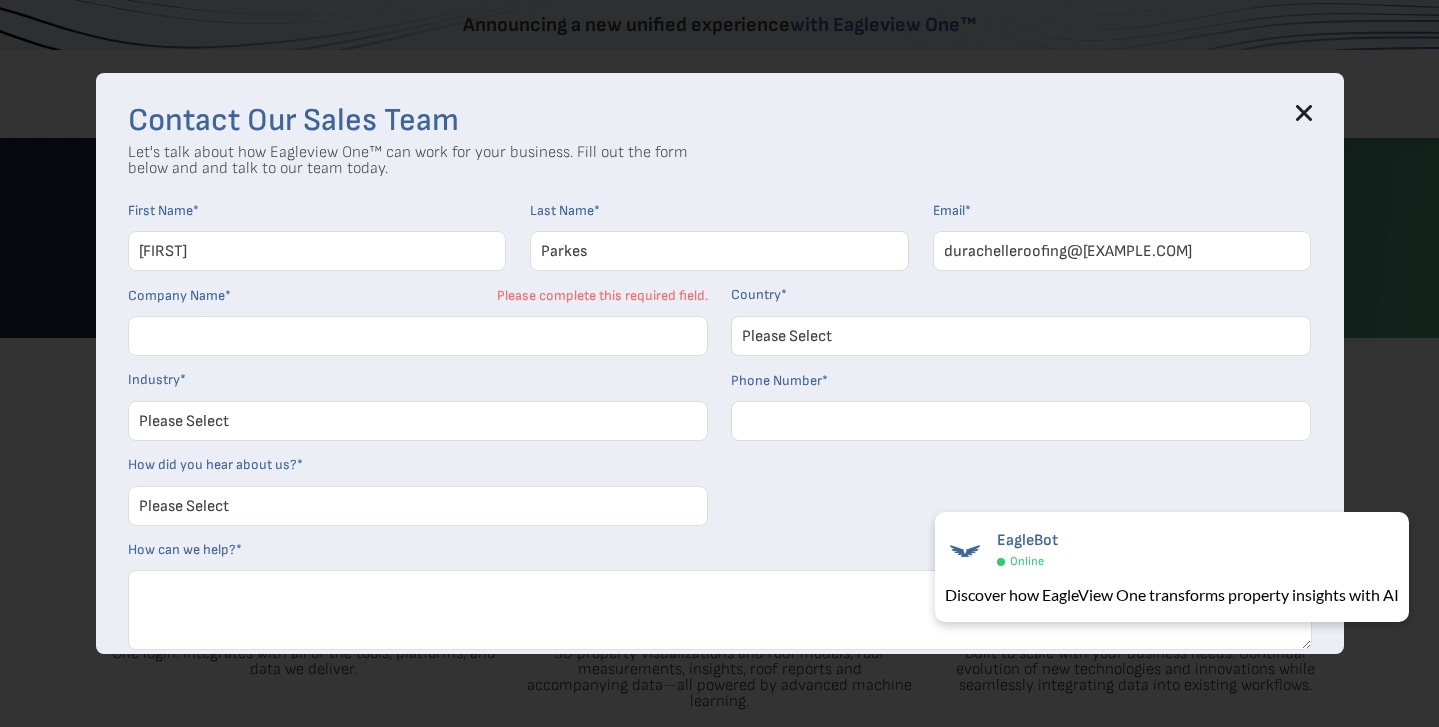 type on "durachelleroofing@[EXAMPLE.COM]" 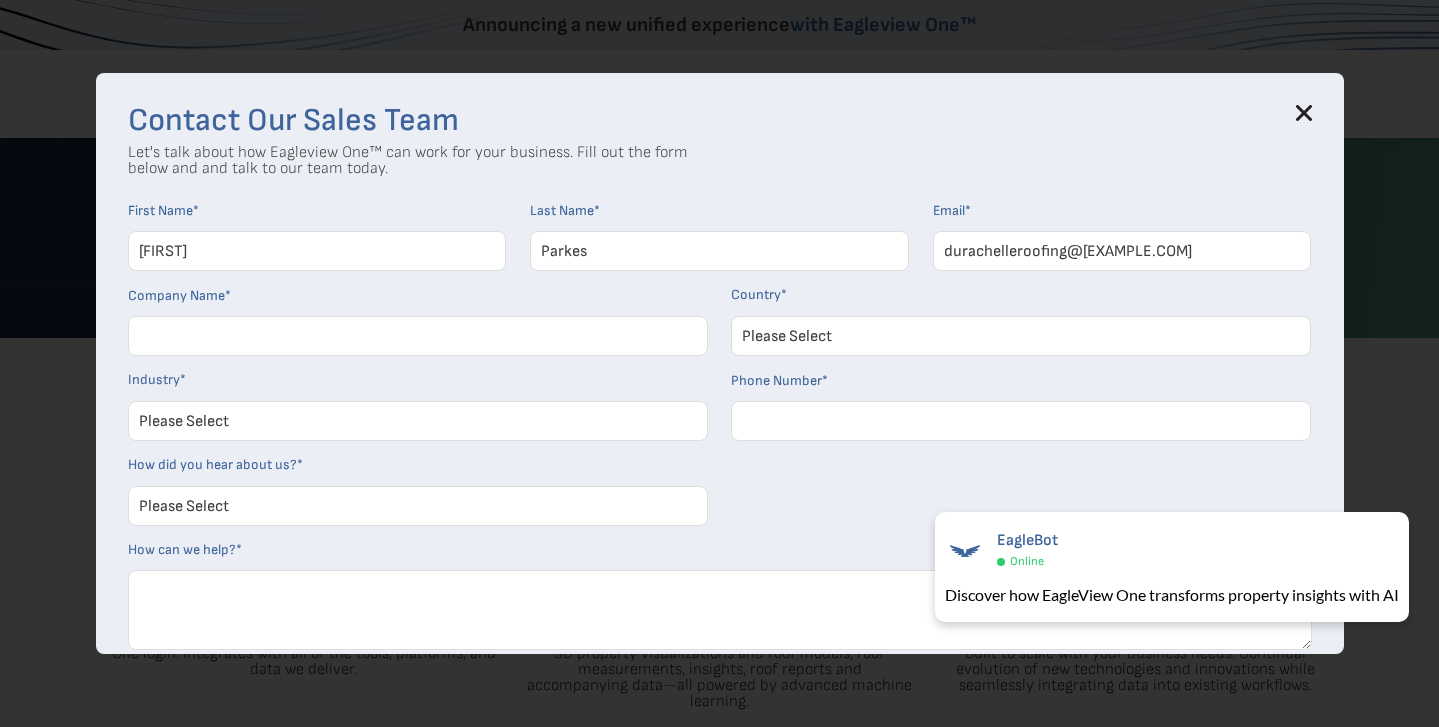 type on "Durachelle Roofing" 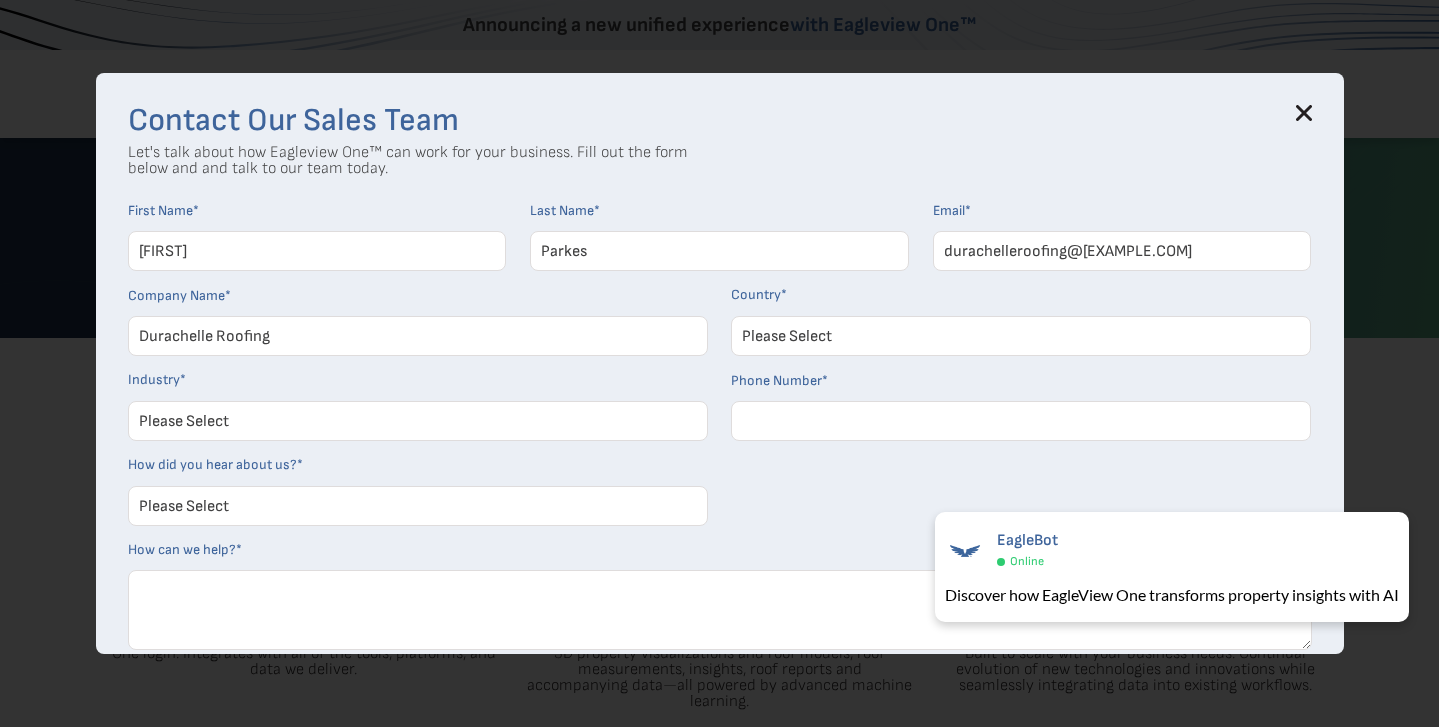 click on "Please Select United States Canada Australia India United Kingdom Other Aruba Czechia Guam" at bounding box center (1021, 336) 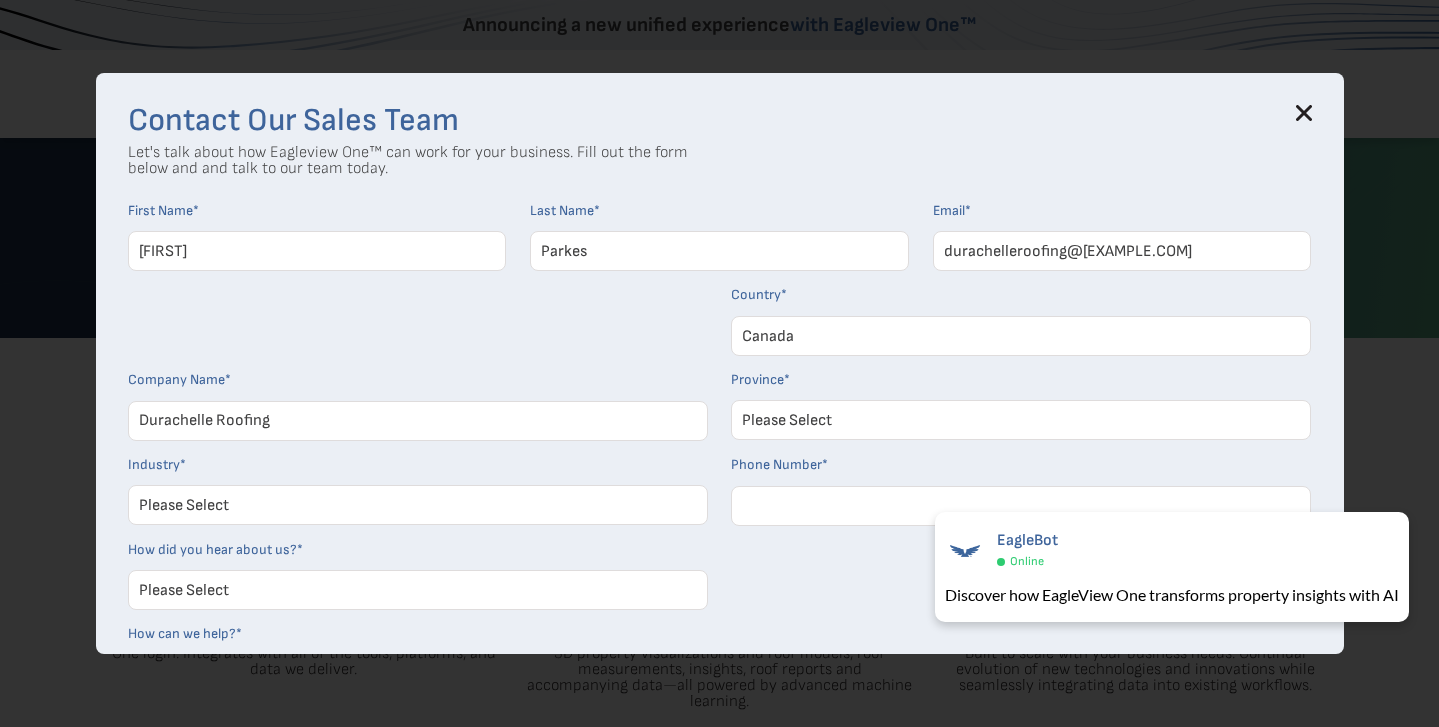click on "Please Select United States Canada Australia India United Kingdom Other Aruba Czechia Guam" at bounding box center (1021, 336) 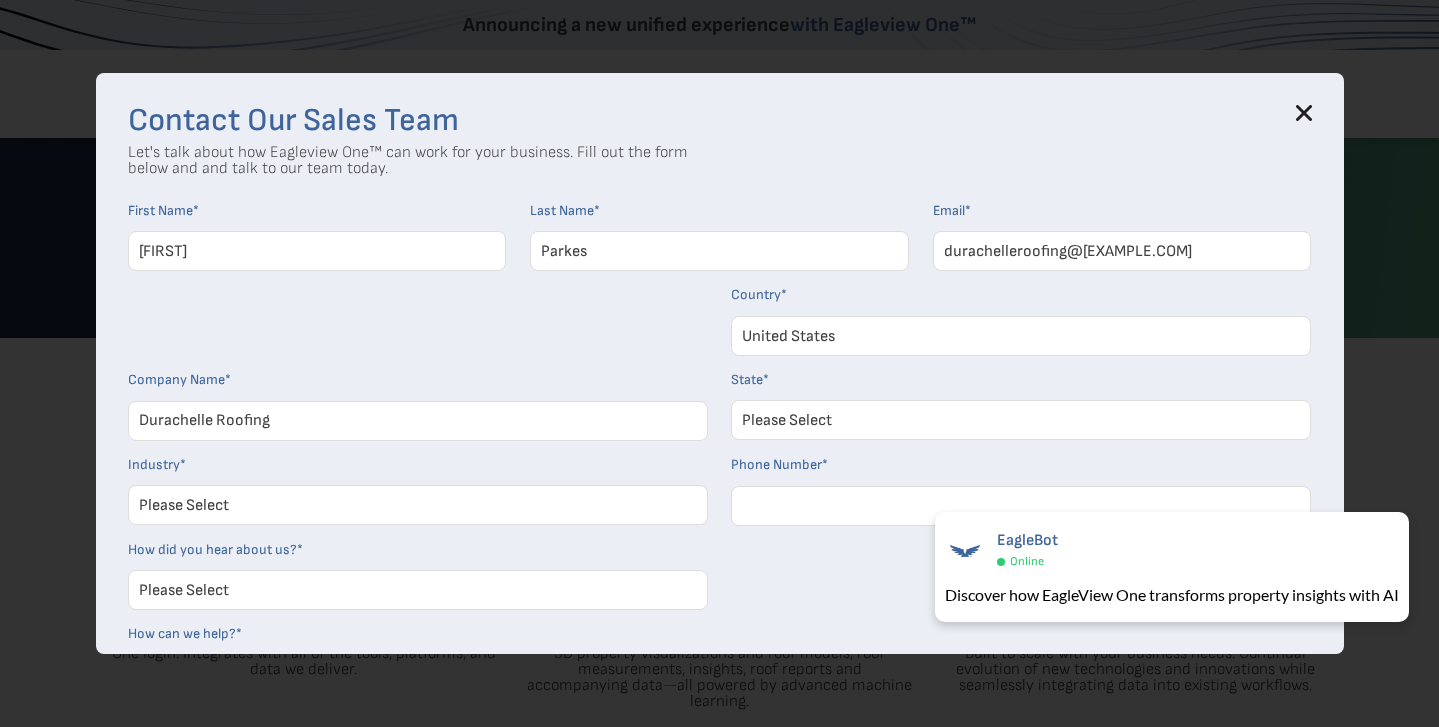 scroll, scrollTop: 93, scrollLeft: 0, axis: vertical 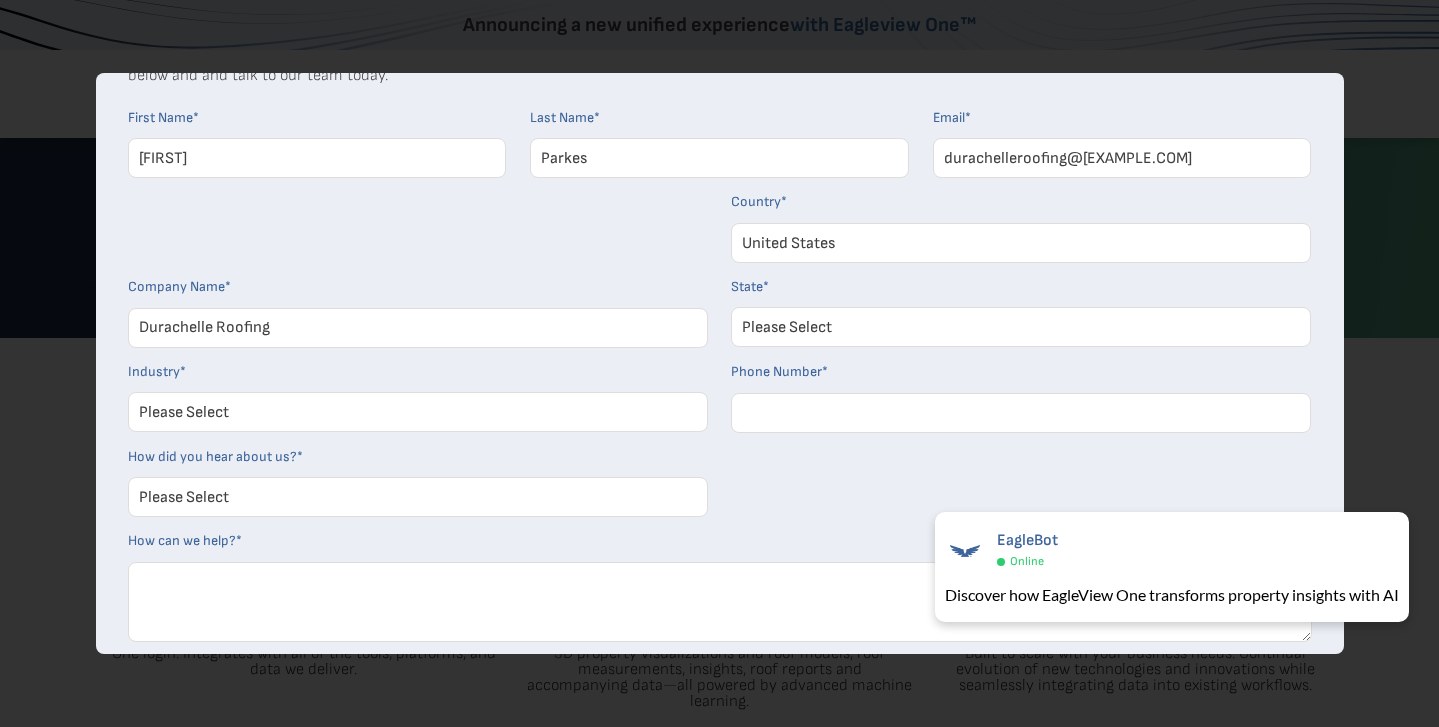 click on "Please Select Alabama Alaska Alberta Arizona Arkansas British Columbia California Colorado Connecticut Delaware District of Columbia Florida Georgia Guam Hawaii or American Samoa Idaho Illinois Indiana Iowa Kansas Kentucky Louisiana Maine Manitoba Maryland Massachusetts Michigan Minnesota Mississippi Missouri Montana Nebraska Nevada New Brunswick New Hampshire New Jersey New Mexico New York Newfoundland and Labrador North Carolina North Dakota Northern Mariana Islands Nova Scotia Nunavut Ohio Oklahoma Ontario Oregon Palau Pennsylvania Prince Edward Island Puerto Rico Quebec Rhode Island Saskatchewan South Carolina South Dakota Tennessee Texas Utah Vermont Virgin Islands Virginia Washington West Virginia Wisconsin Wyoming Yukon" at bounding box center (1021, 327) 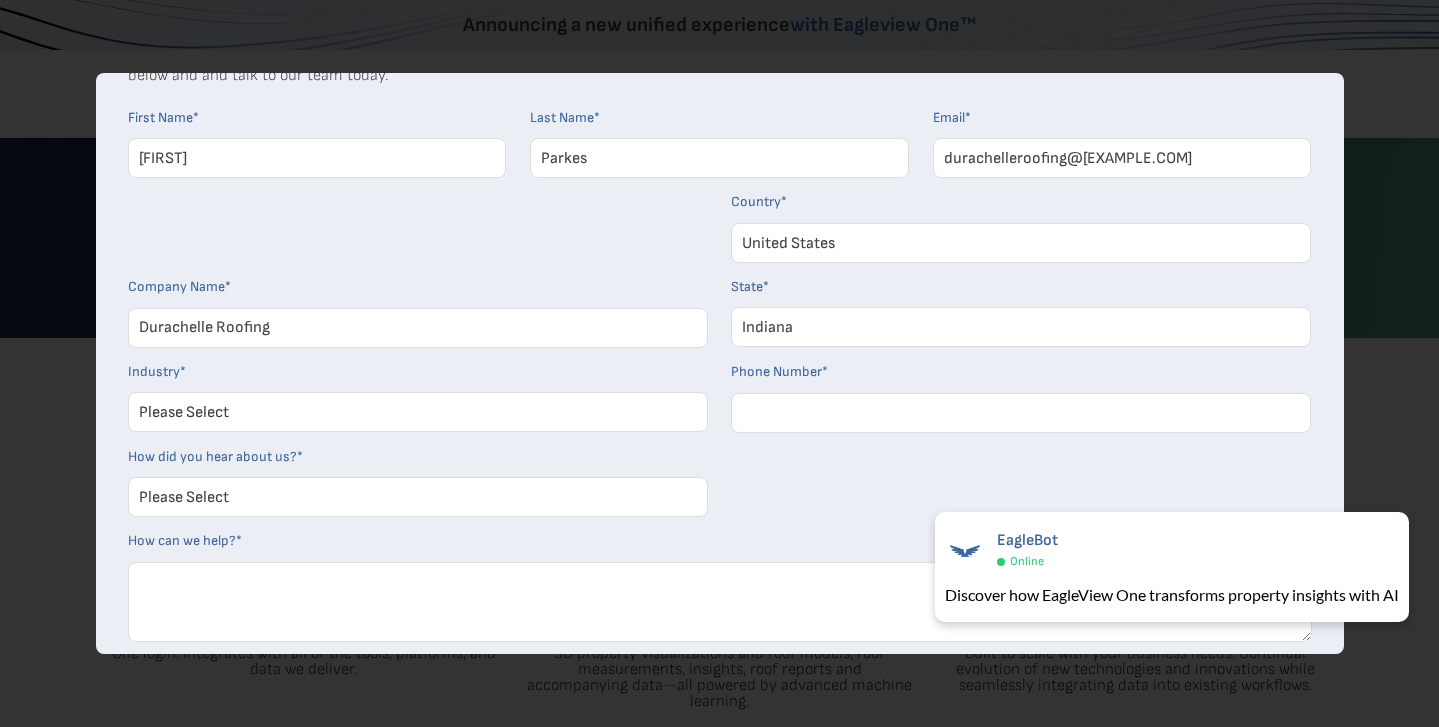 click on "Please Select Architects & Engineering Construction Electric/Gas Utilities Government Insurance Property Maintenance Real Estate Software and Technology Solar Telecommunications Other" at bounding box center (418, 412) 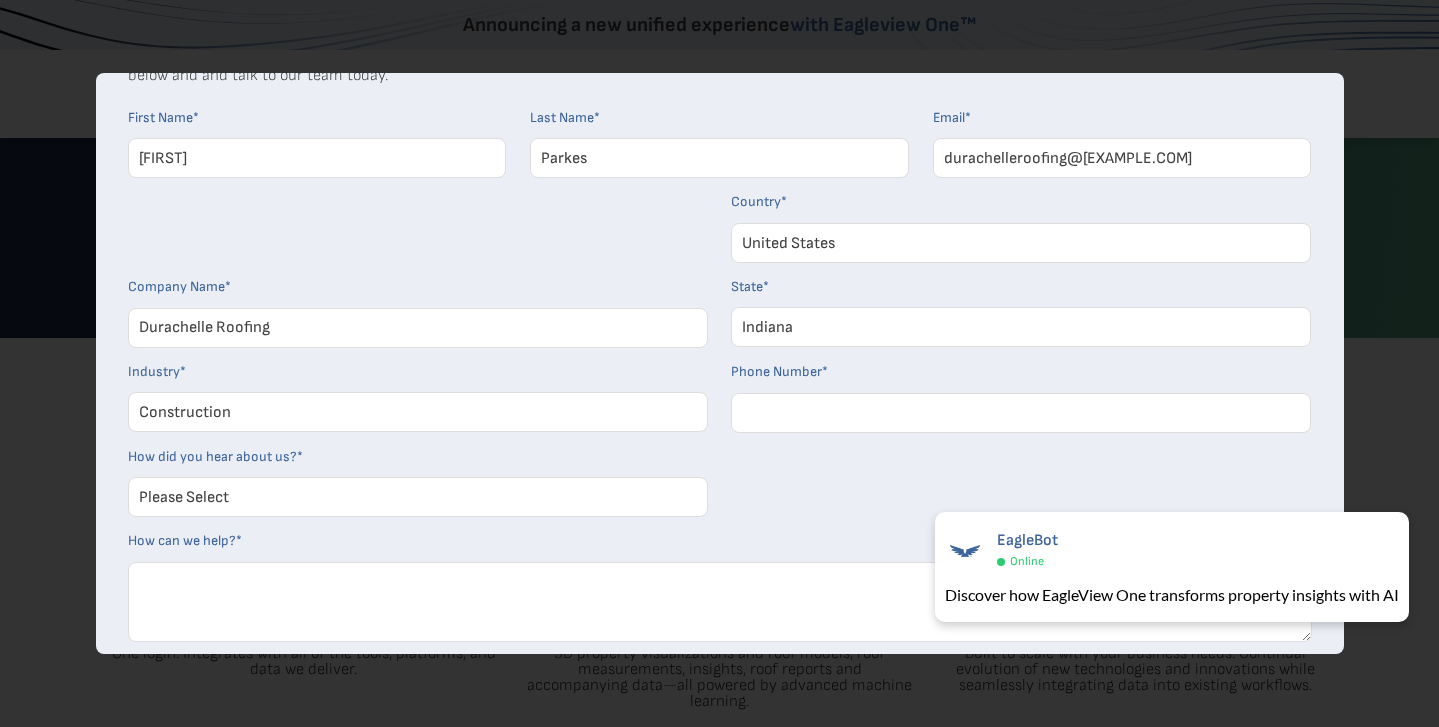 click on "Phone Number *" at bounding box center [1021, 413] 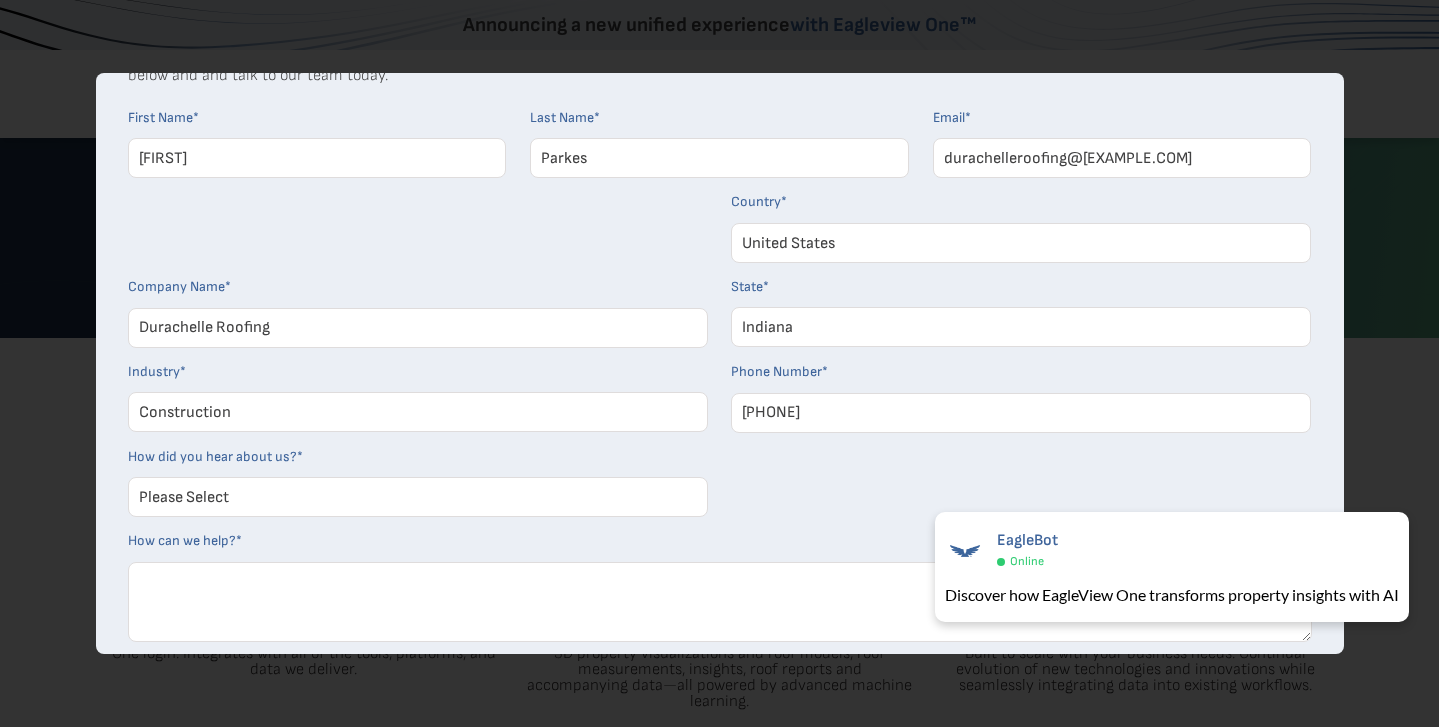 type on "[PHONE]" 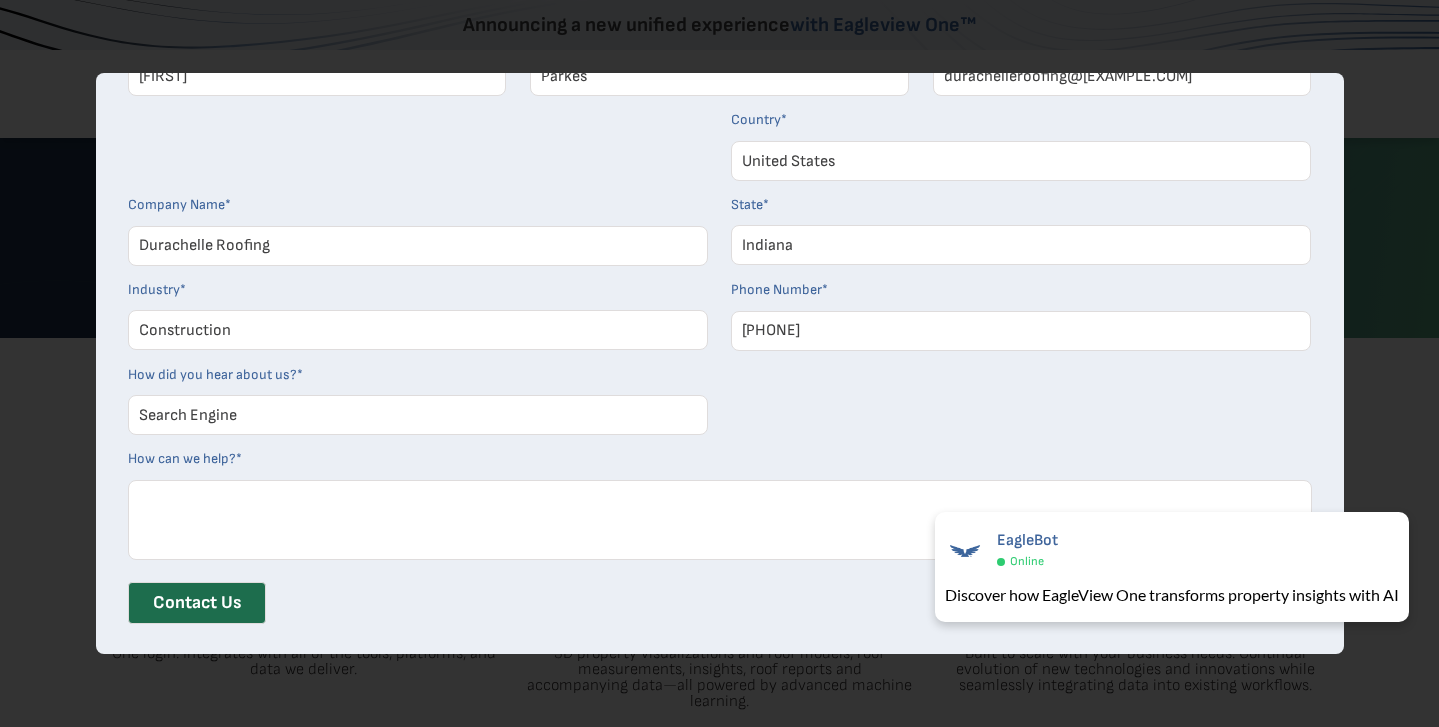 scroll, scrollTop: 206, scrollLeft: 0, axis: vertical 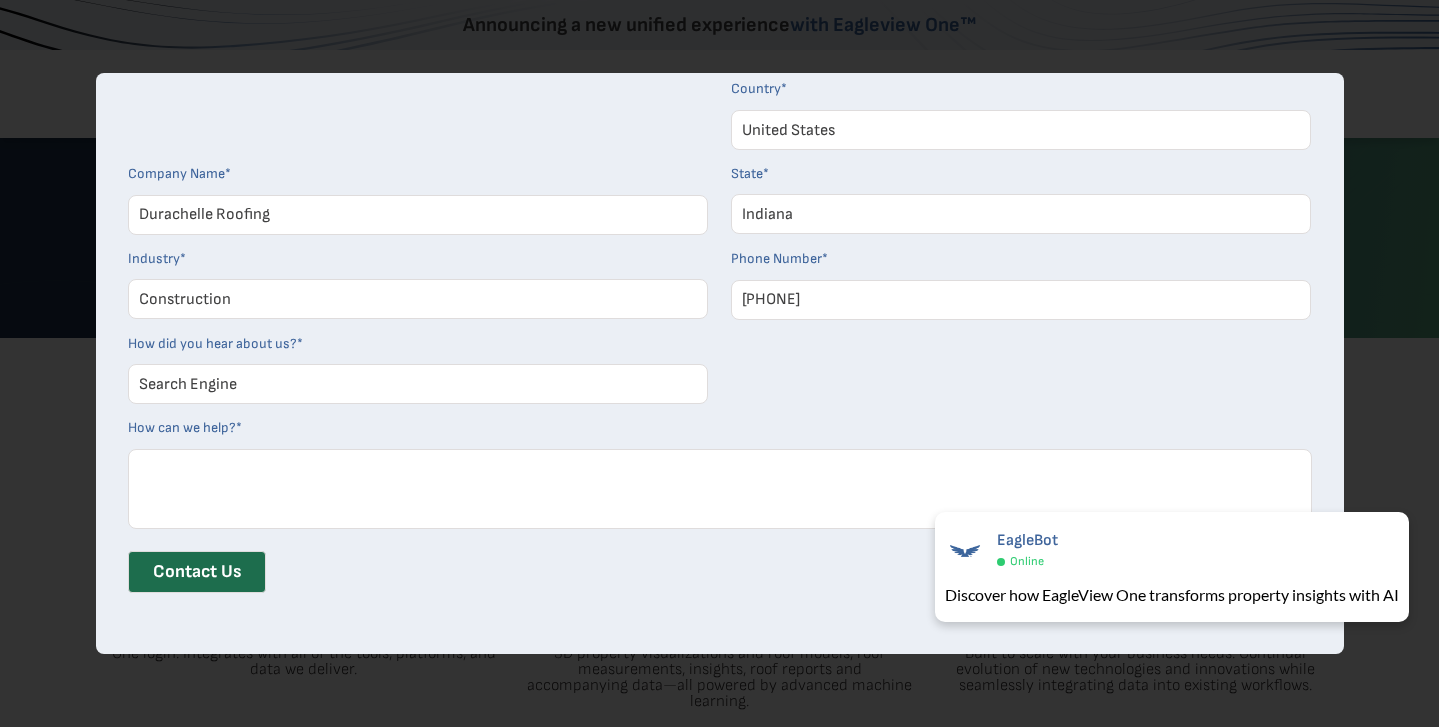 click on "How can we help? *" at bounding box center (720, 489) 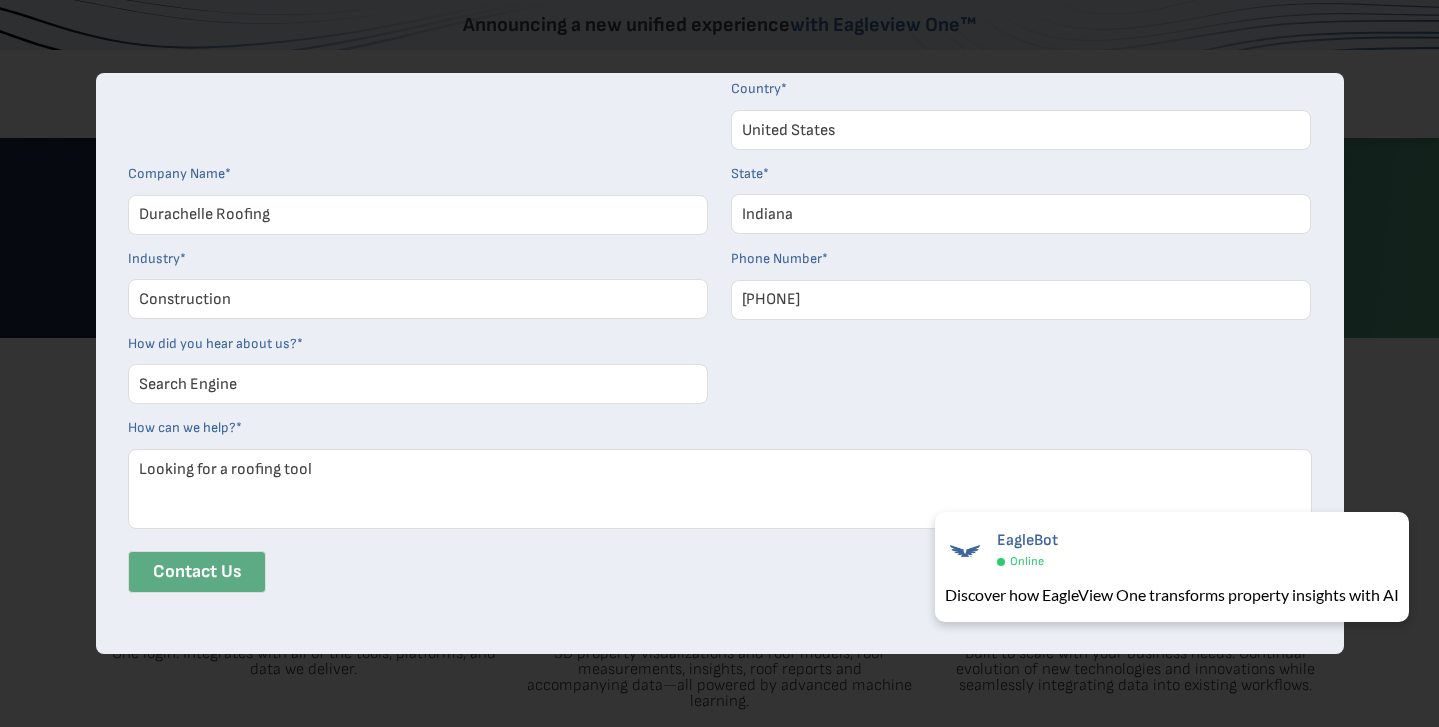 type on "Looking for a roofing tool" 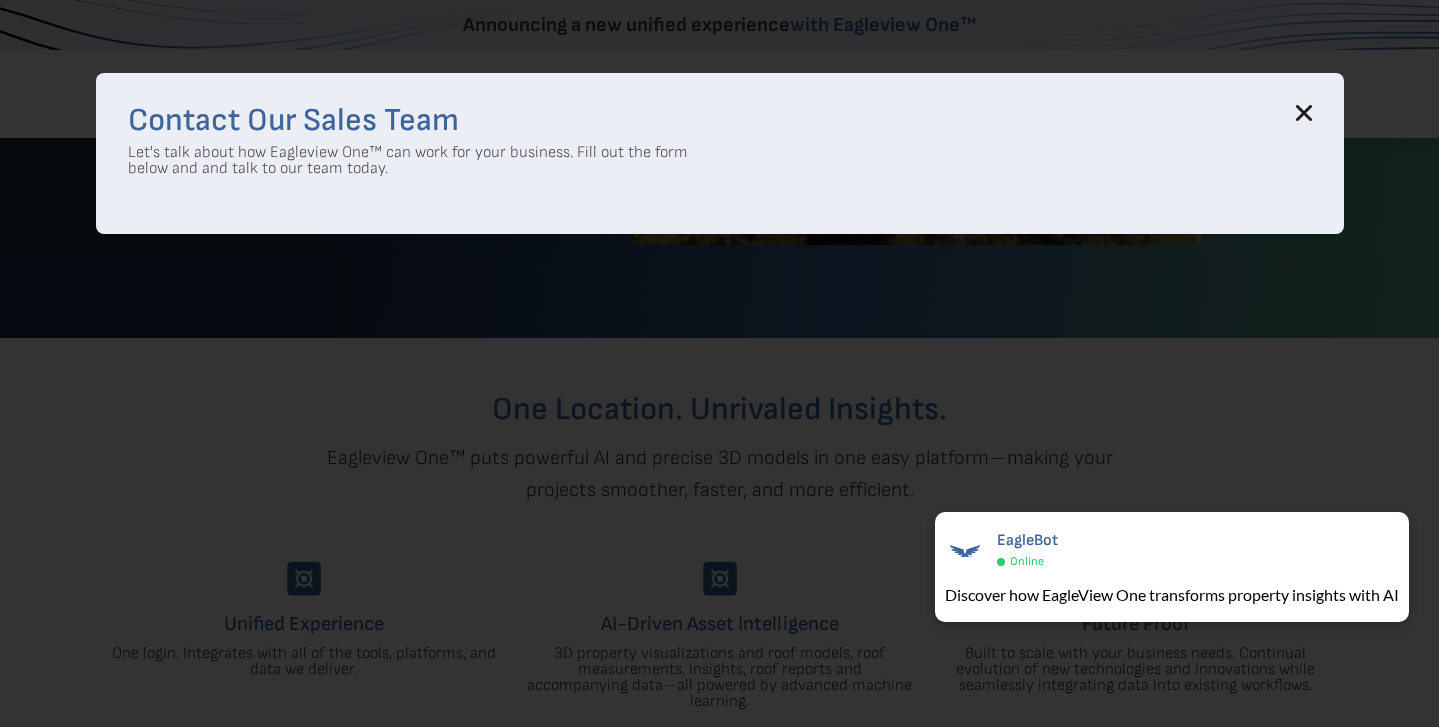 scroll, scrollTop: 0, scrollLeft: 0, axis: both 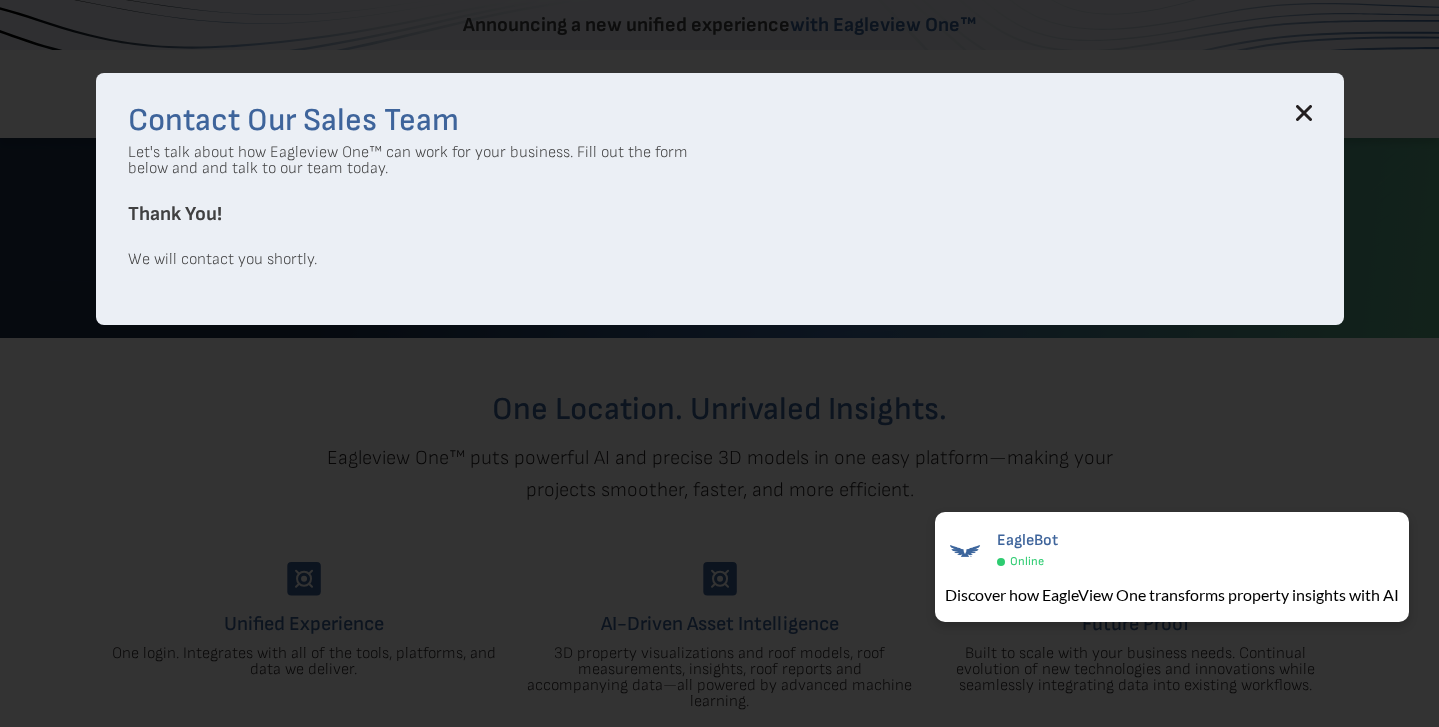 click 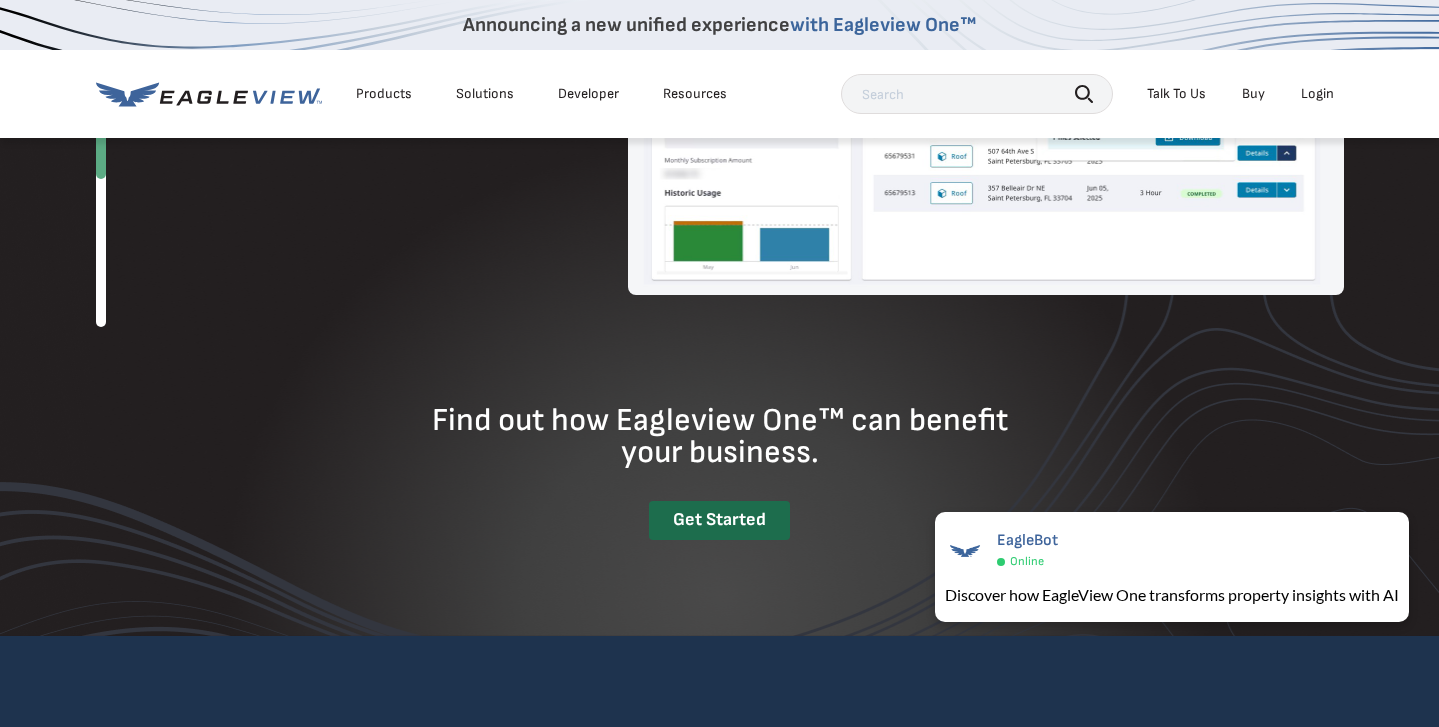 scroll, scrollTop: 2484, scrollLeft: 0, axis: vertical 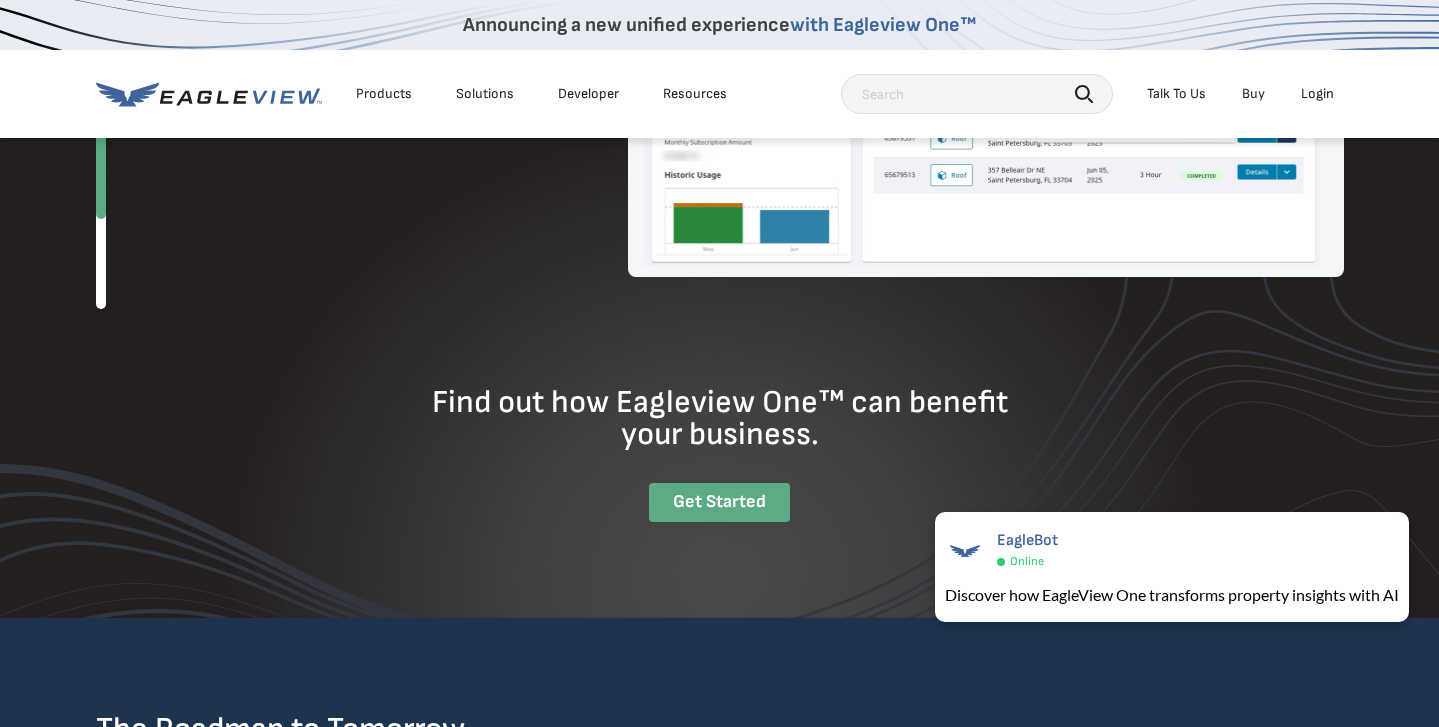 click on "Get Started" at bounding box center (719, 502) 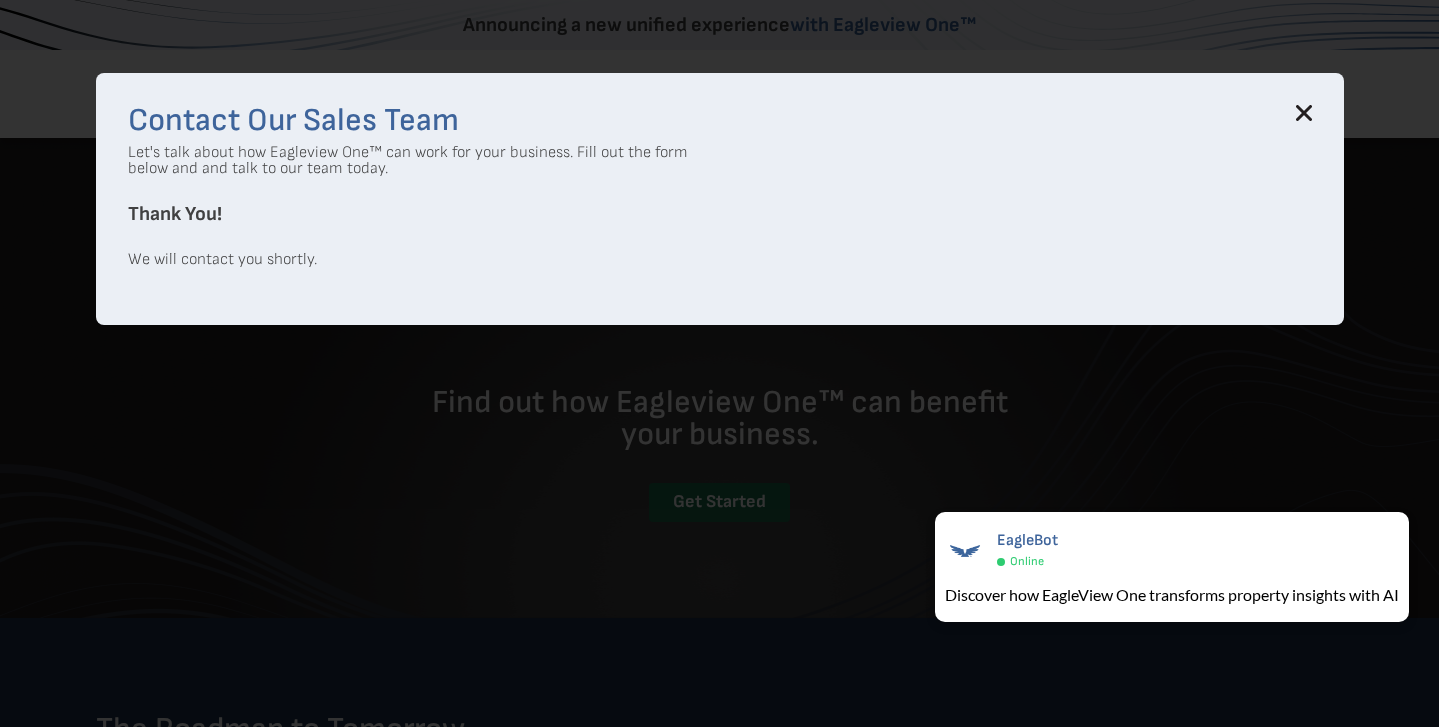 click on "Contact Our Sales Team
Let's talk about how Eagleview One™ can work for your business. Fill out the form below and and talk to our team today.
Thank You!
We will contact you shortly.
Get Early Access to Eagleview One Now!
Now available with a flexible subscription. Contact our sales team to learn more about what Eagleview One can do for your business.
[FIRST] * [LAST] * [EMAIL] * Industry * Please Select Academic/ Institutional Architects & Engineering Assessment Construction Drone Manufacturer/ Developer Electric/Gas Utilities Geospatial Services GIS Government Government - Federal Government - Local Imagery Infrastructure Infrastructure/Public Works Insurance Other Property Maintenance Public Safety Real Estate Software Developer Solar Telecommunications Software and Technology Phone number * utm_campaign utm_source" at bounding box center (720, 199) 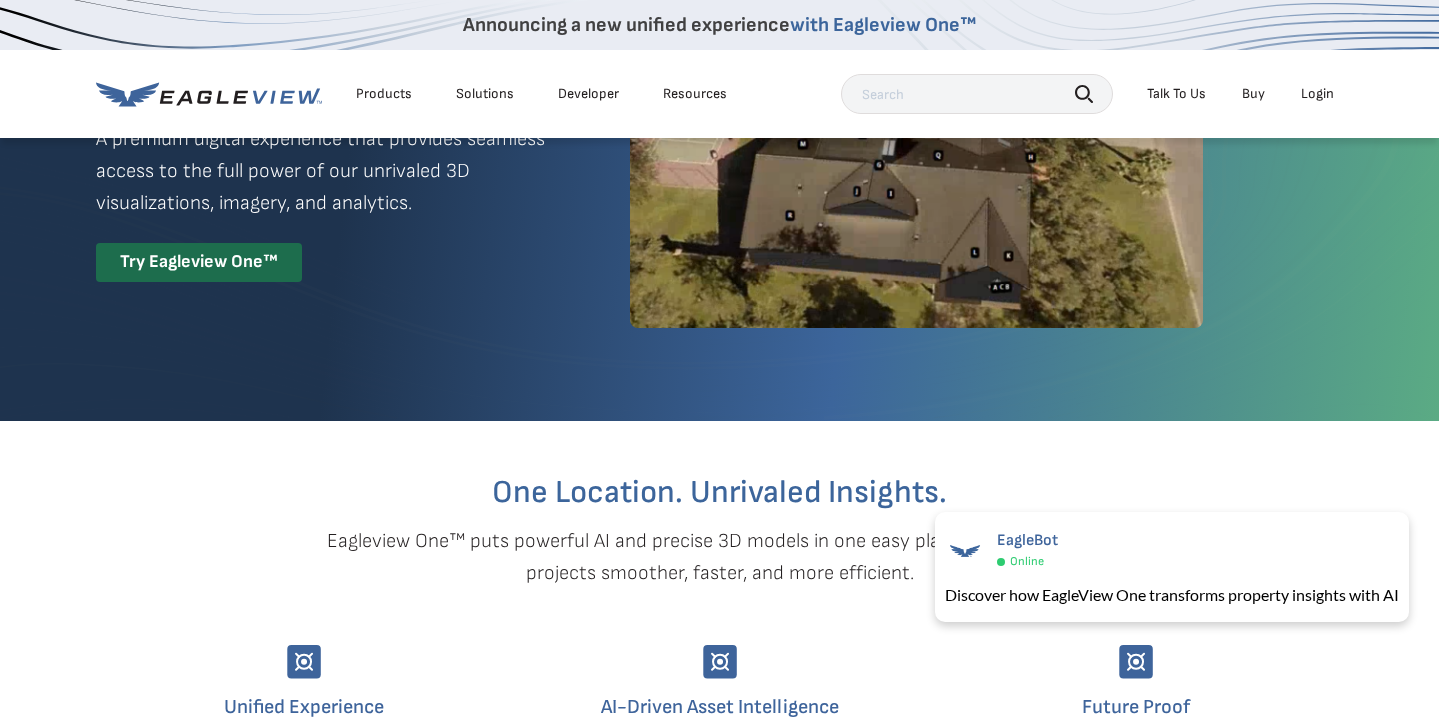 scroll, scrollTop: 0, scrollLeft: 0, axis: both 